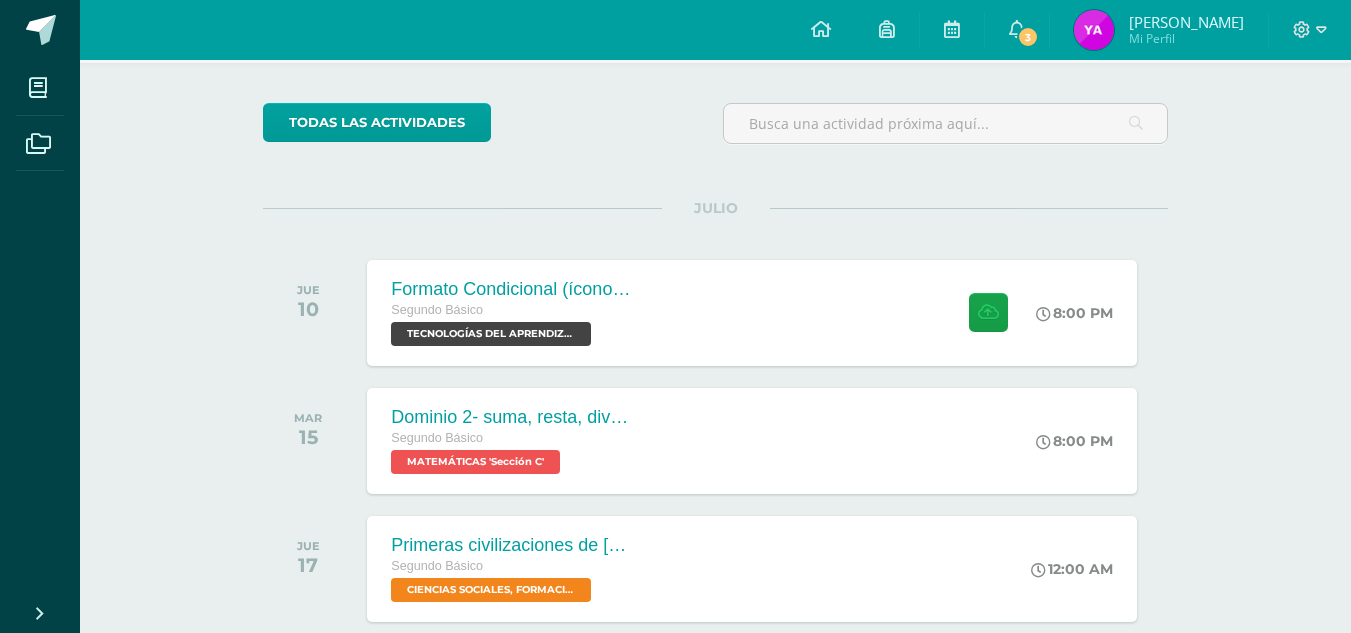 scroll, scrollTop: 139, scrollLeft: 0, axis: vertical 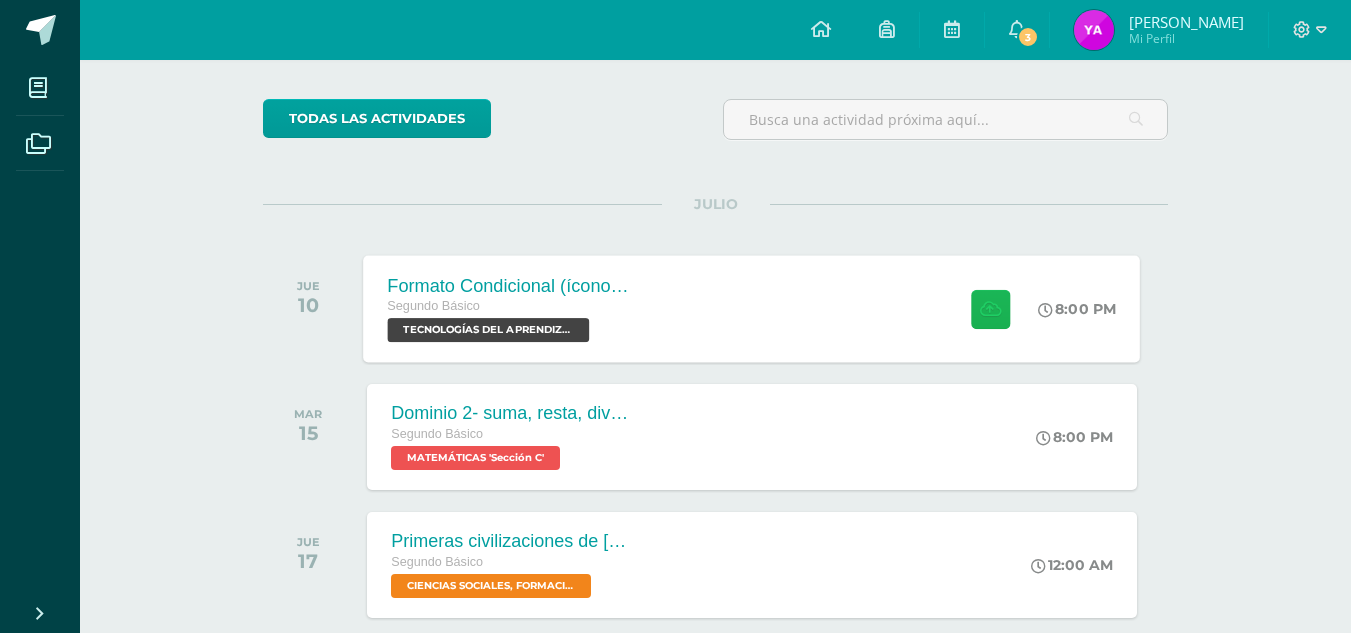 click at bounding box center (990, 308) 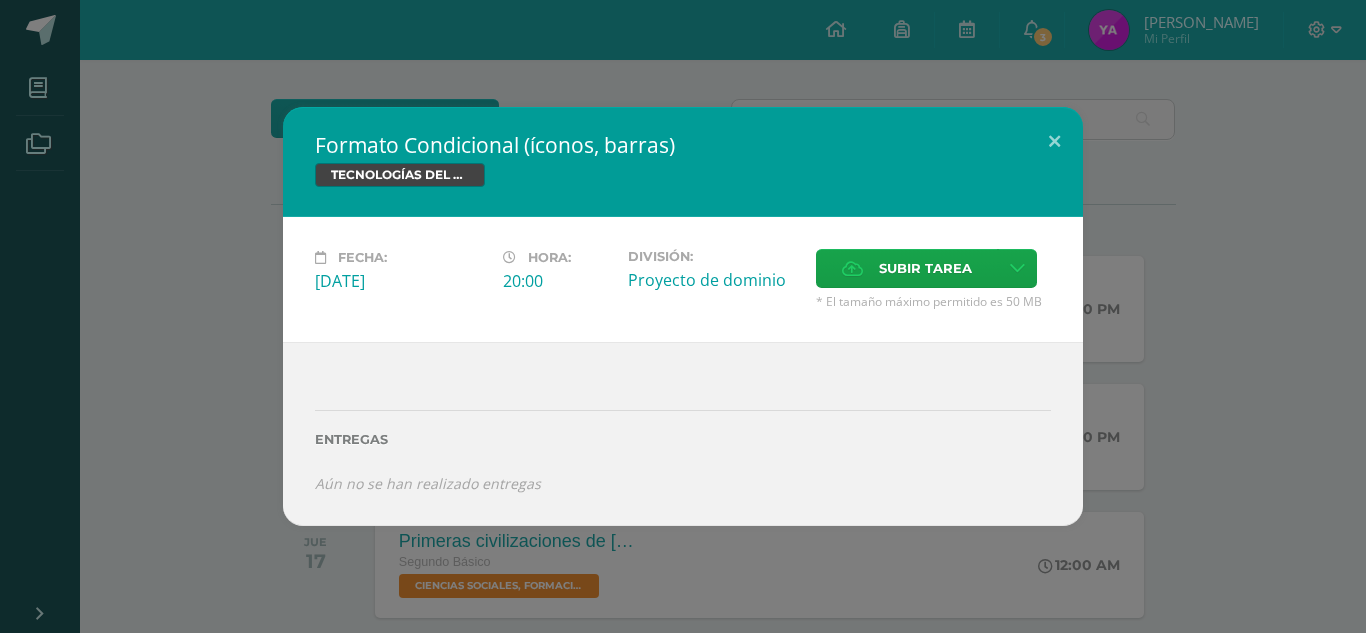 click on "Fecha:
[DATE][PERSON_NAME]:
20:00
División:
Proyecto de dominio
Subir tarea" at bounding box center (683, 279) 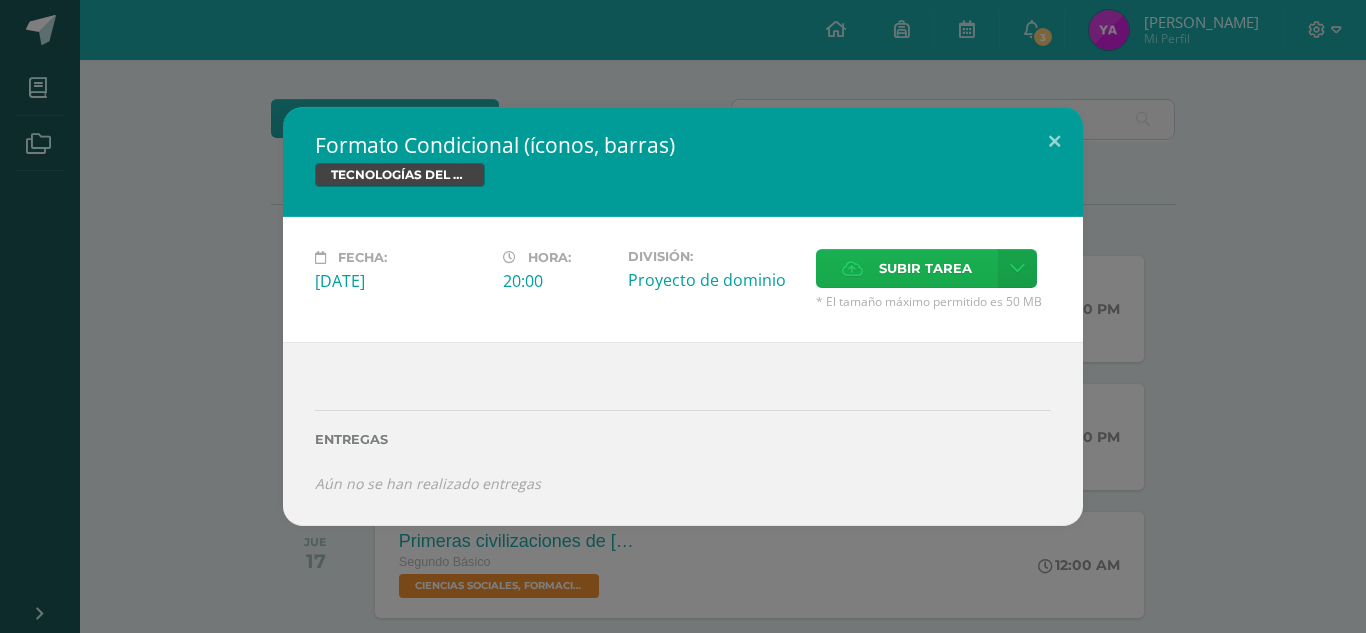 click at bounding box center (852, 268) 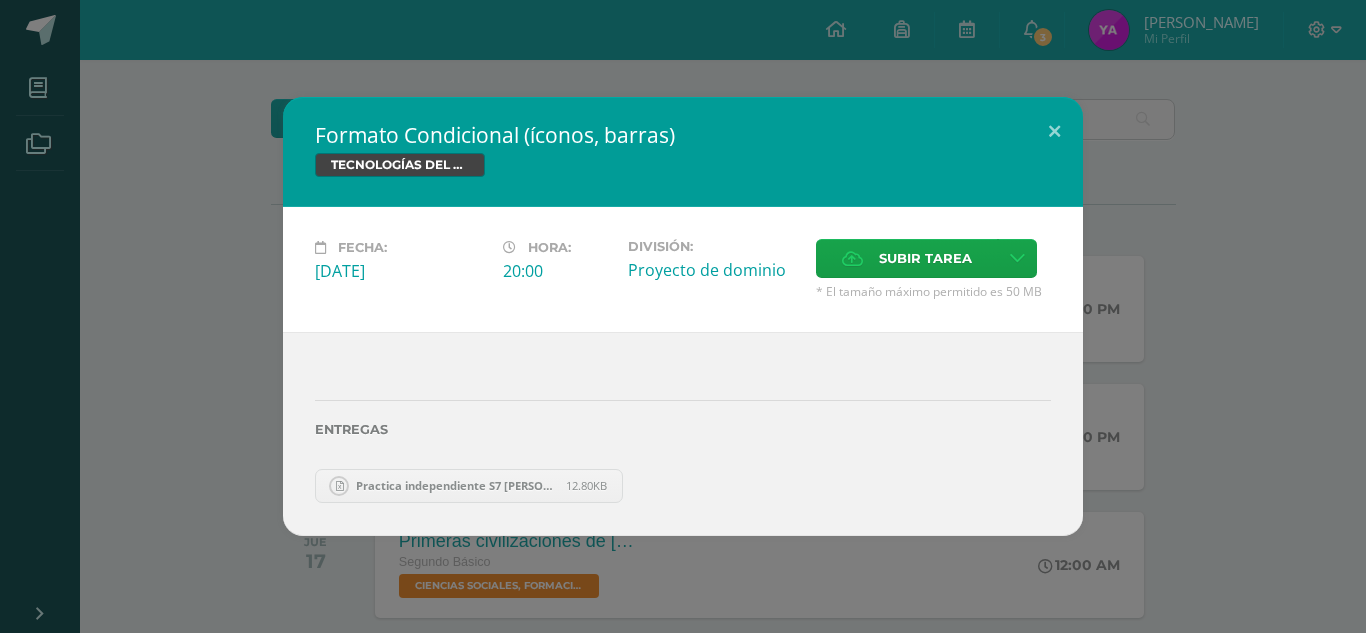 click on "Entregas" at bounding box center [683, 422] 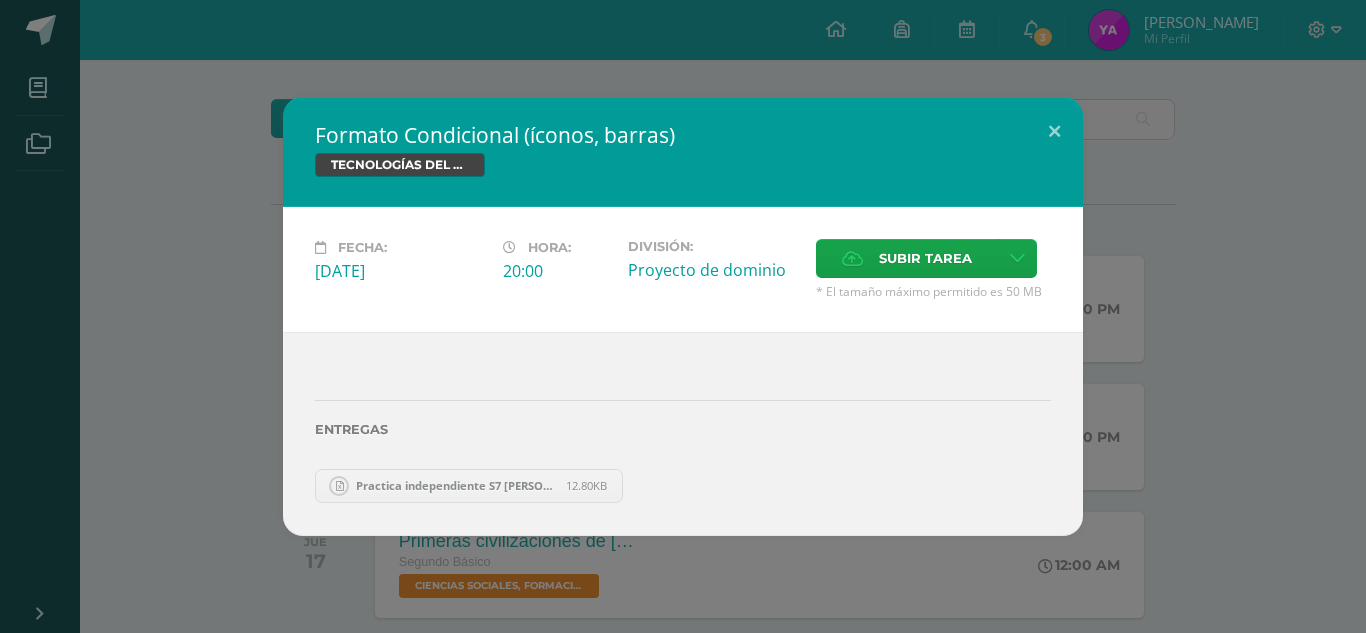 click on "Practica independiente S7 Yesica Ajiquichi.xlsx
12.80KB" at bounding box center (683, 483) 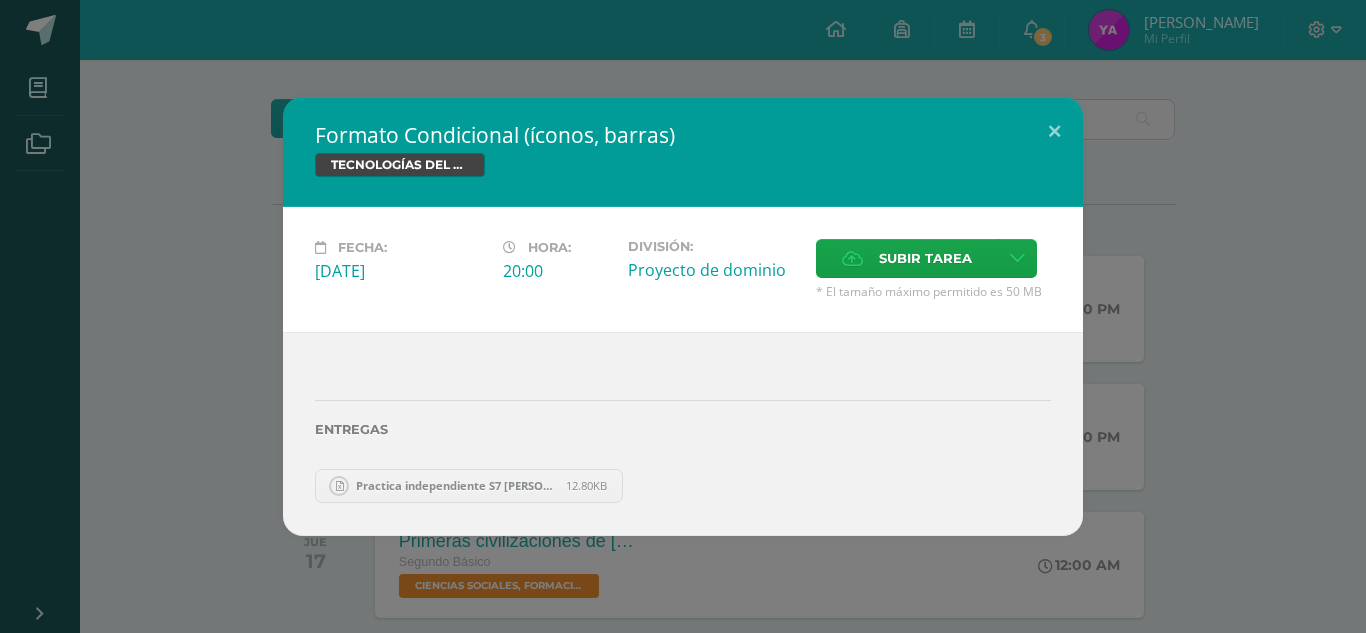 click on "12.80KB" at bounding box center [586, 485] 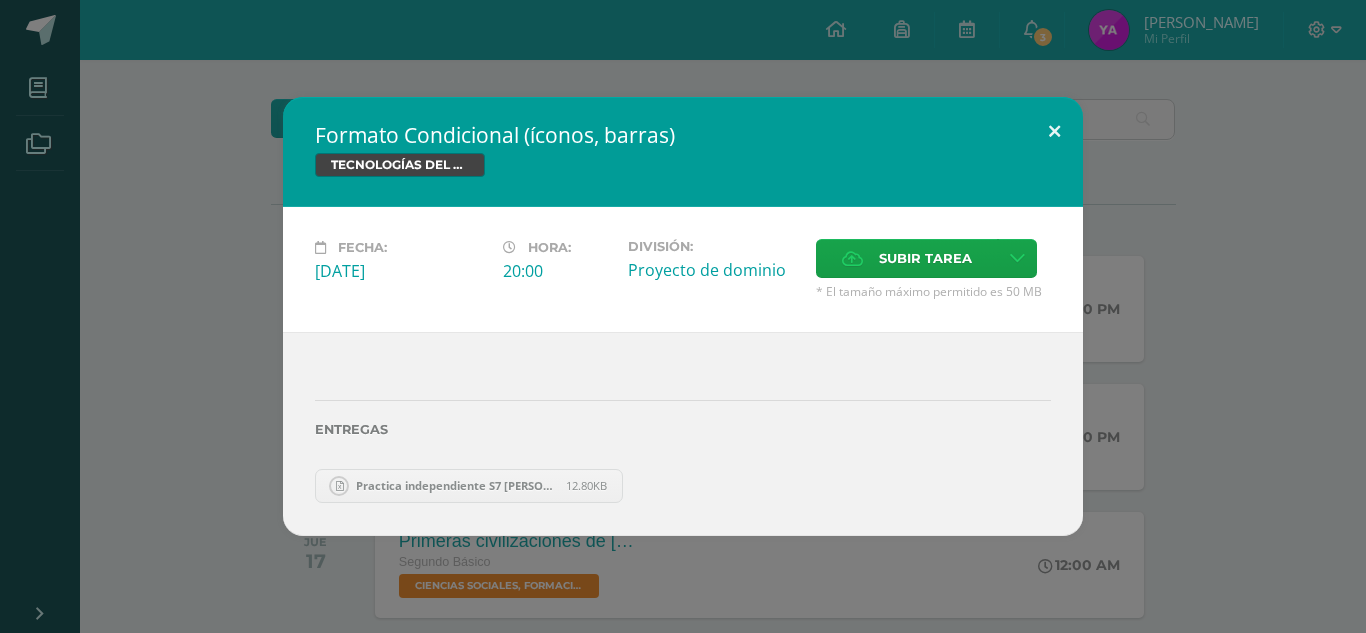 click at bounding box center (1054, 131) 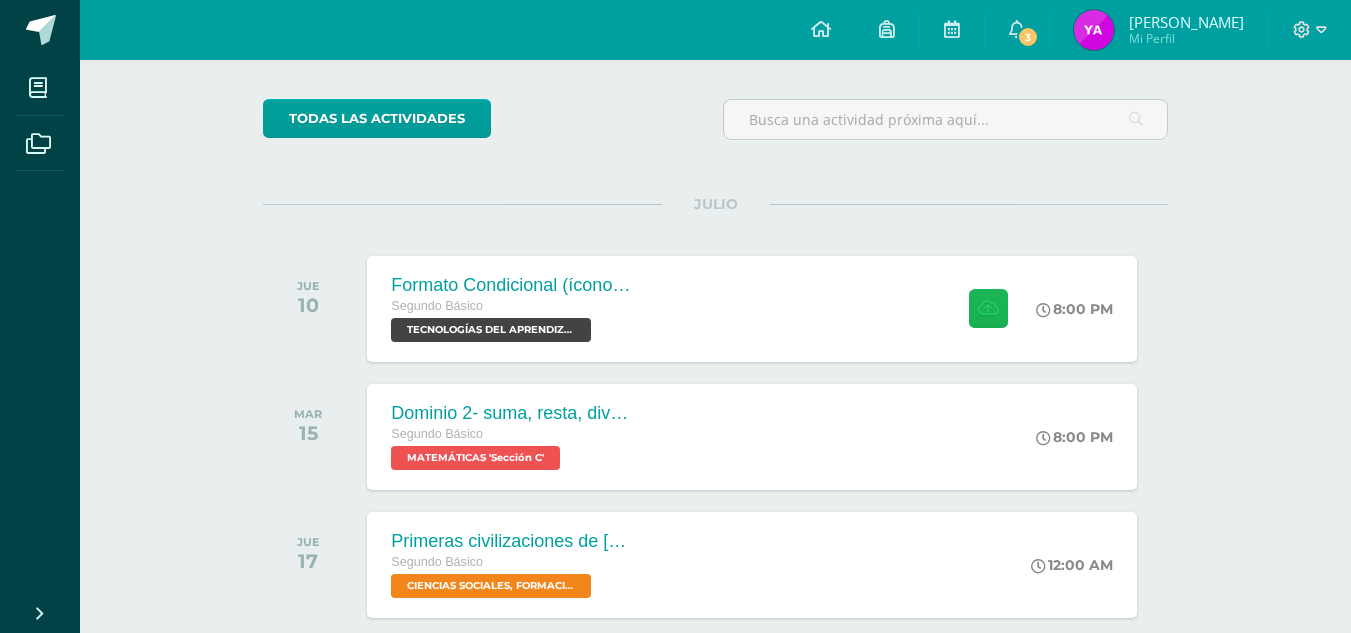 type 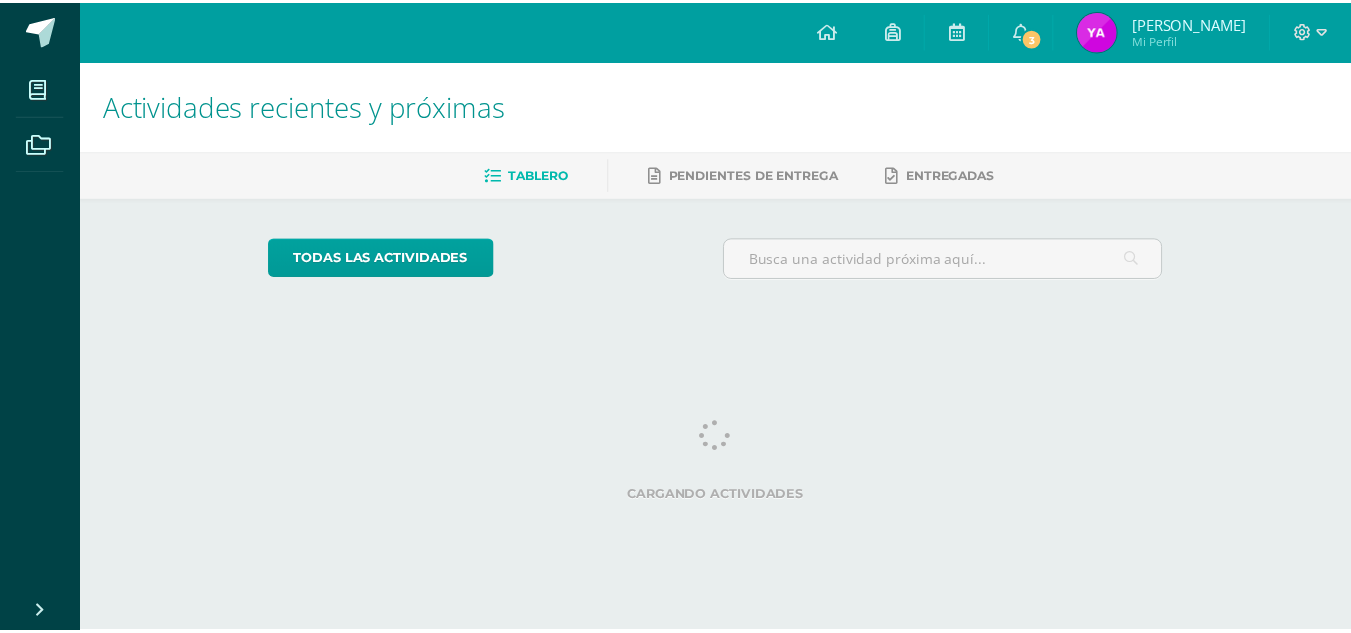 scroll, scrollTop: 0, scrollLeft: 0, axis: both 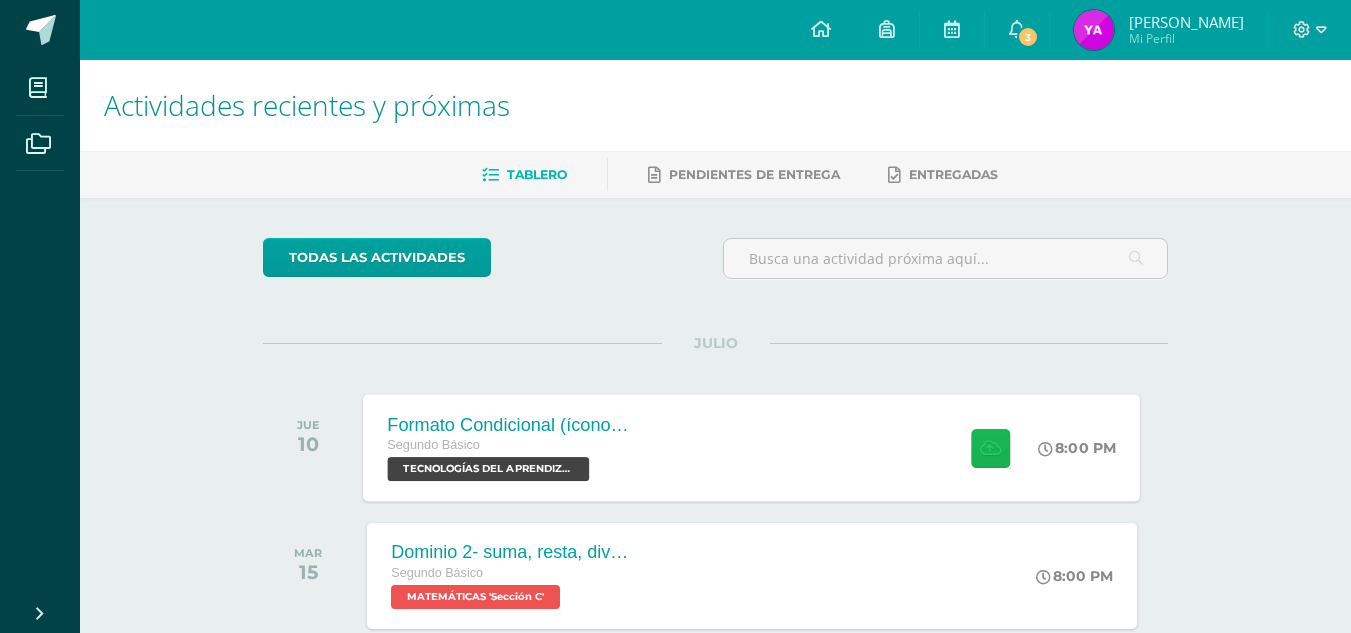 click at bounding box center (990, 447) 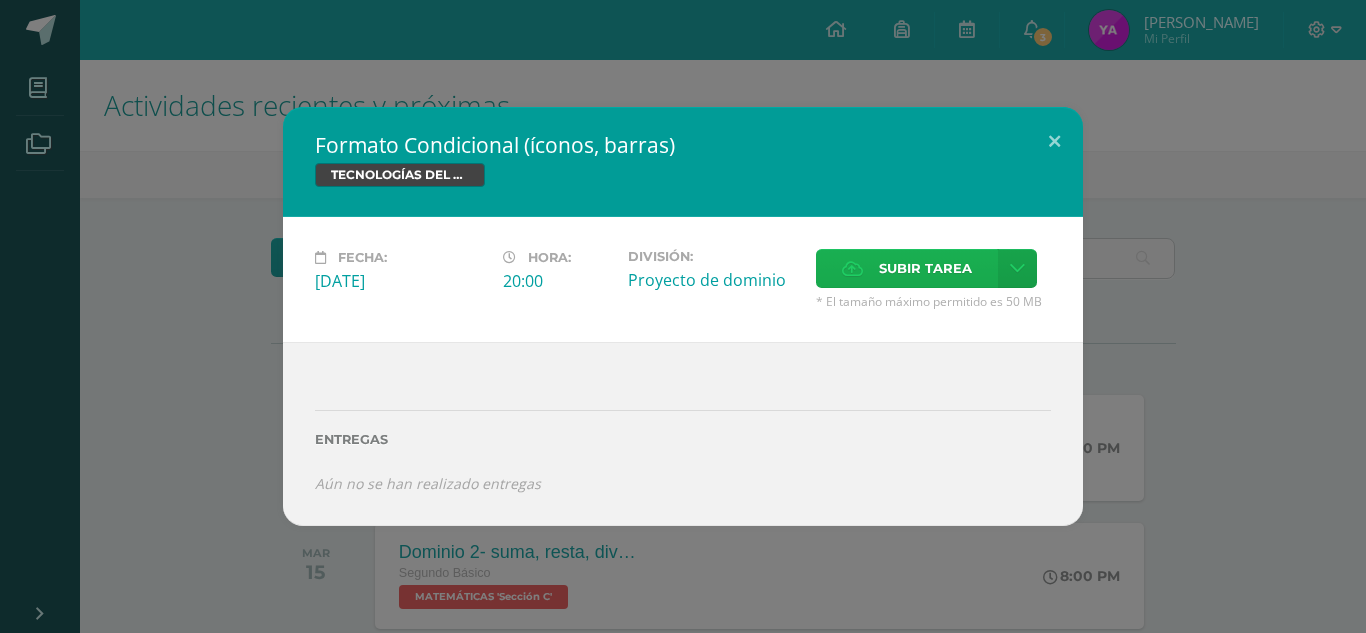 click on "Subir tarea" at bounding box center (907, 268) 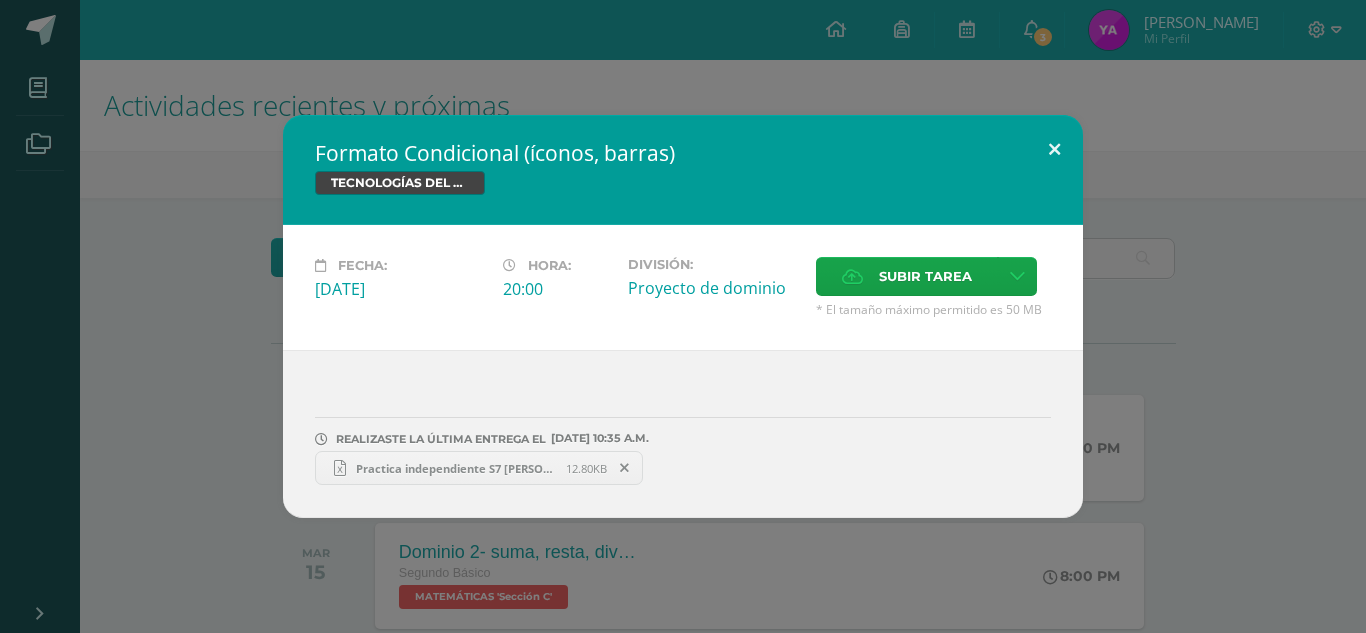 click at bounding box center [1054, 149] 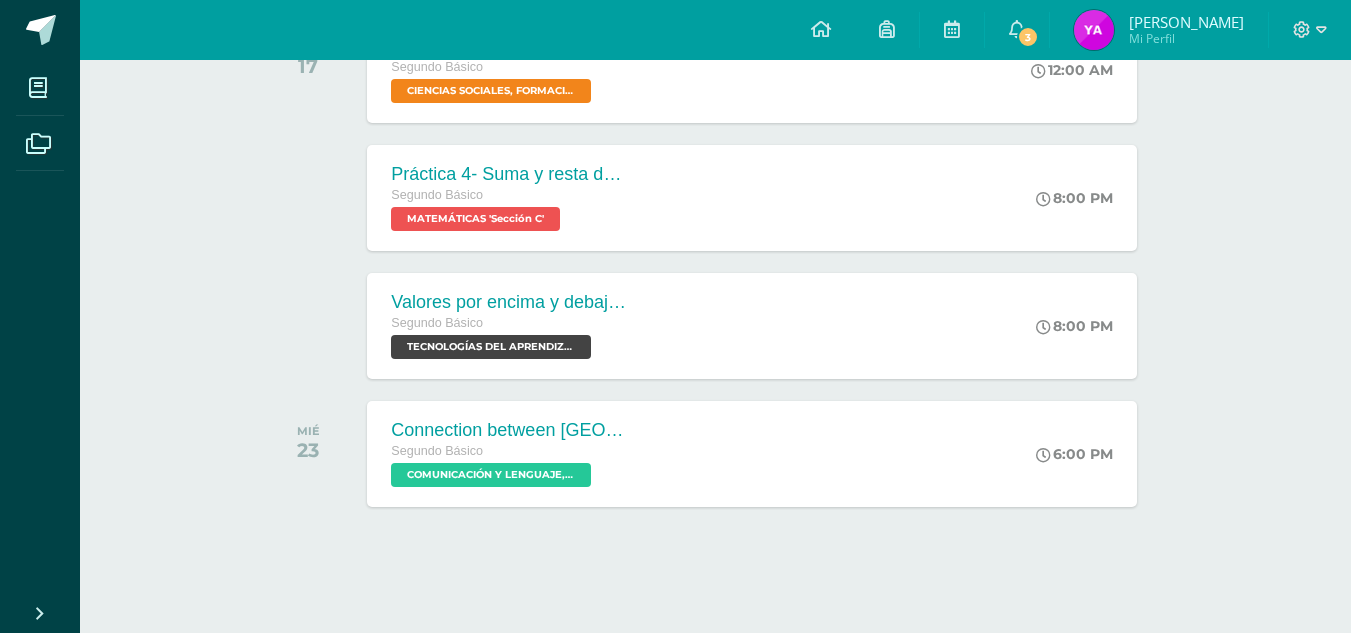 scroll, scrollTop: 0, scrollLeft: 0, axis: both 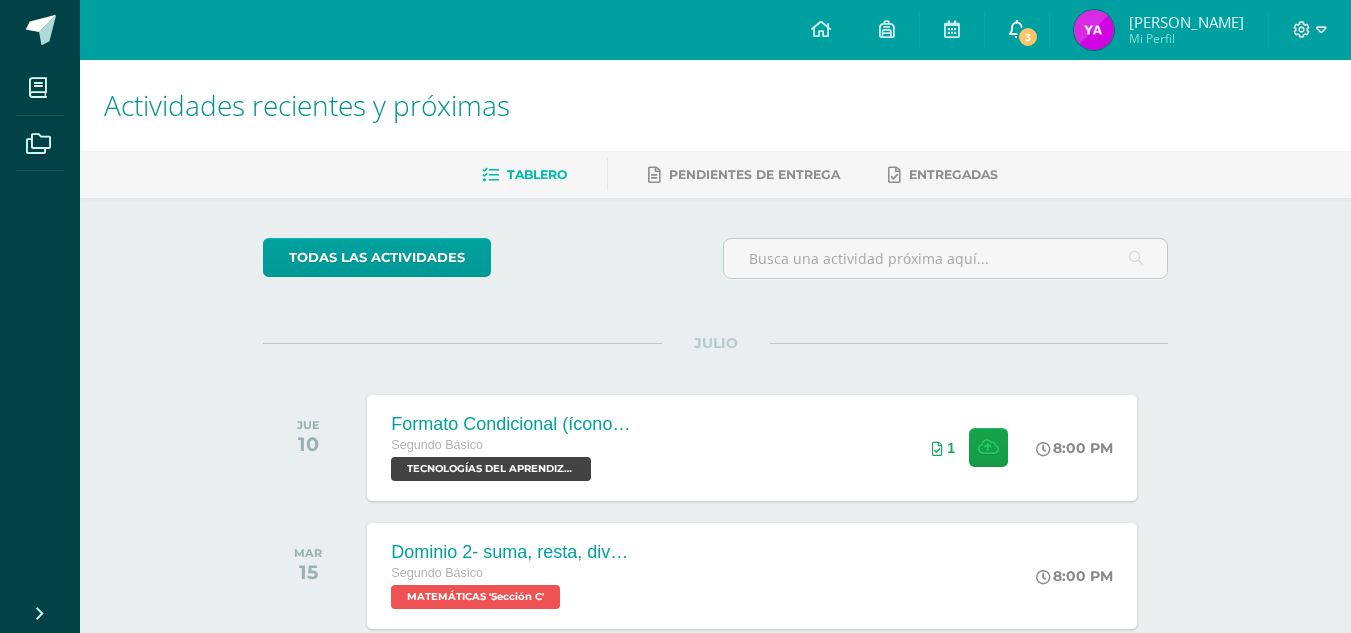click at bounding box center (1017, 29) 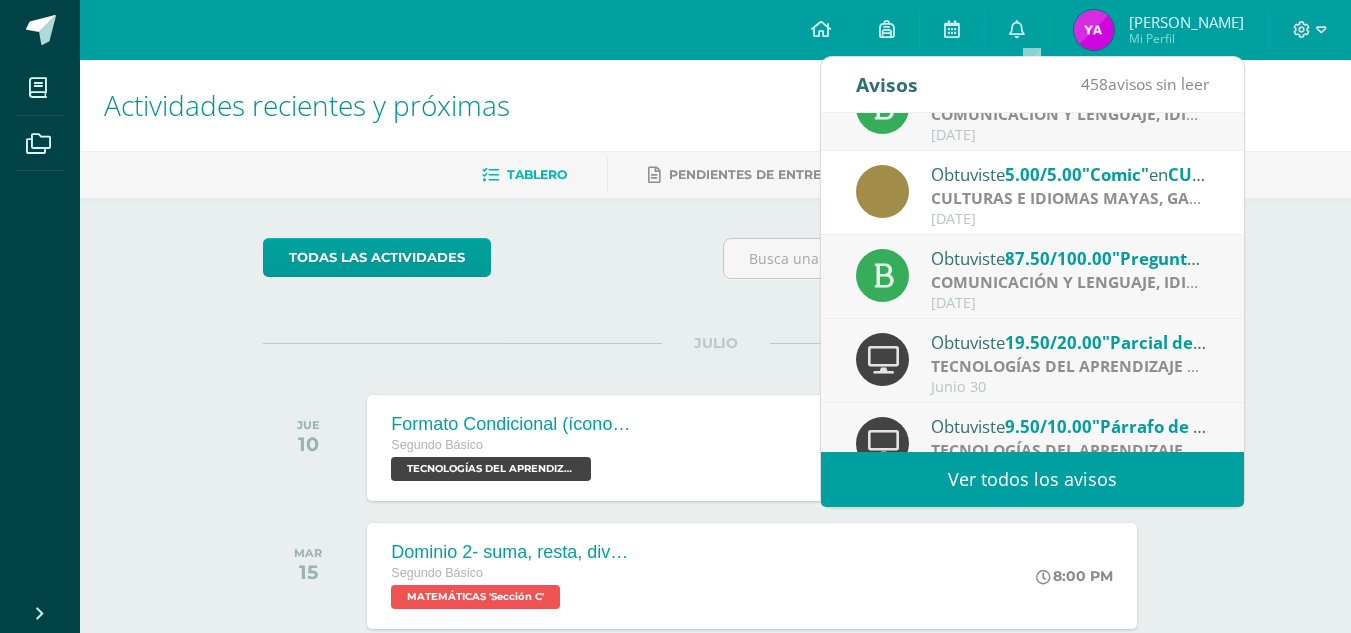 scroll, scrollTop: 244, scrollLeft: 0, axis: vertical 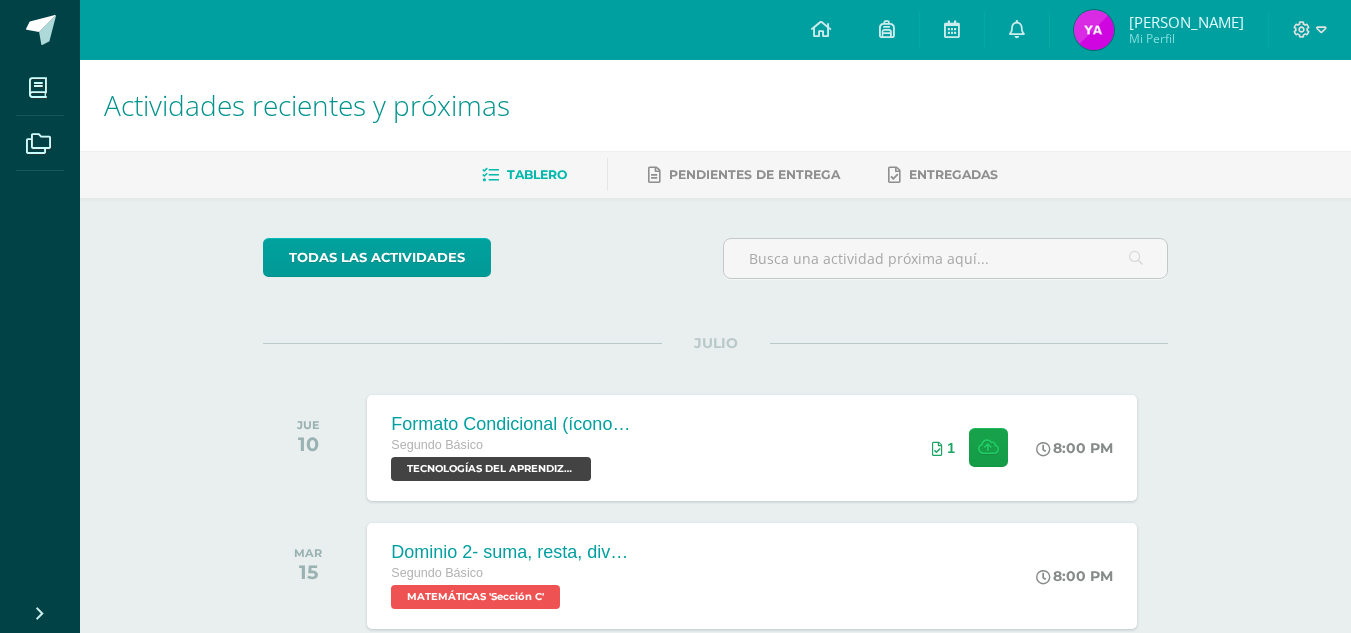 click on "todas las Actividades
No tienes actividades
Échale un vistazo a los demás períodos o  sal y disfruta del sol
JULIO
JUE
10
Formato Condicional (íconos, barras)
Segundo Básico
TECNOLOGÍAS DEL APRENDIZAJE Y LA COMUNICACIÓN 'Sección C'
8:00 PM
1" at bounding box center [715, 1599] 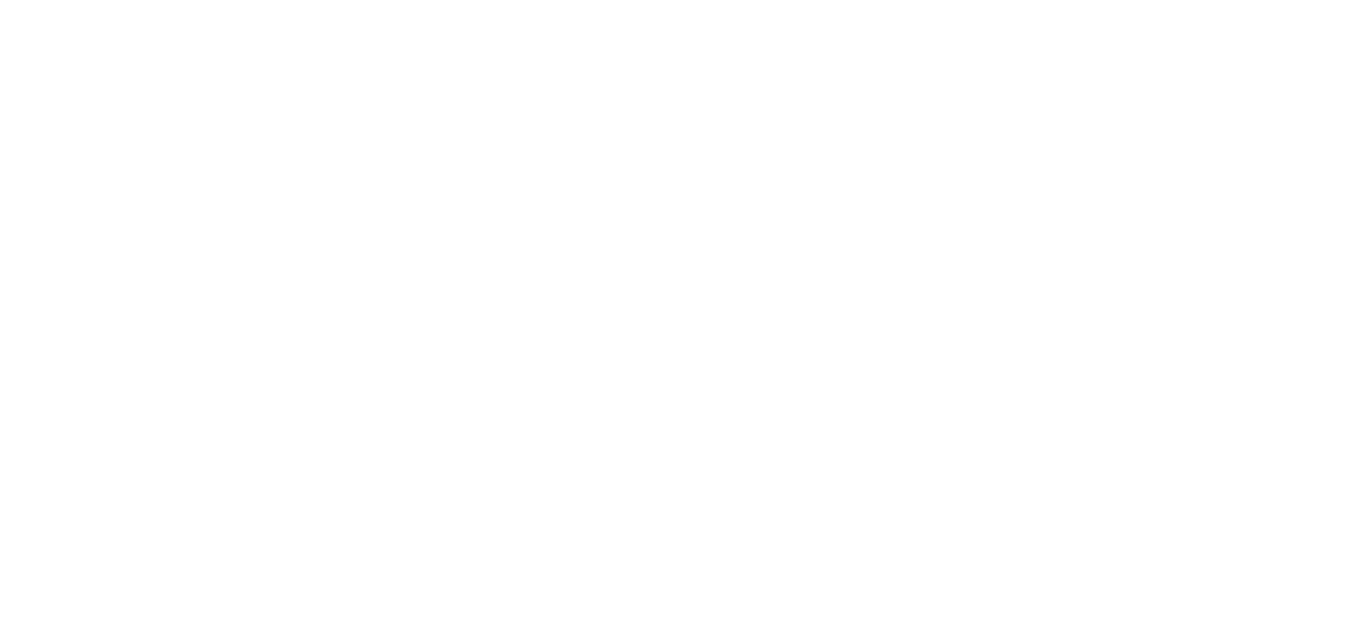 scroll, scrollTop: 0, scrollLeft: 0, axis: both 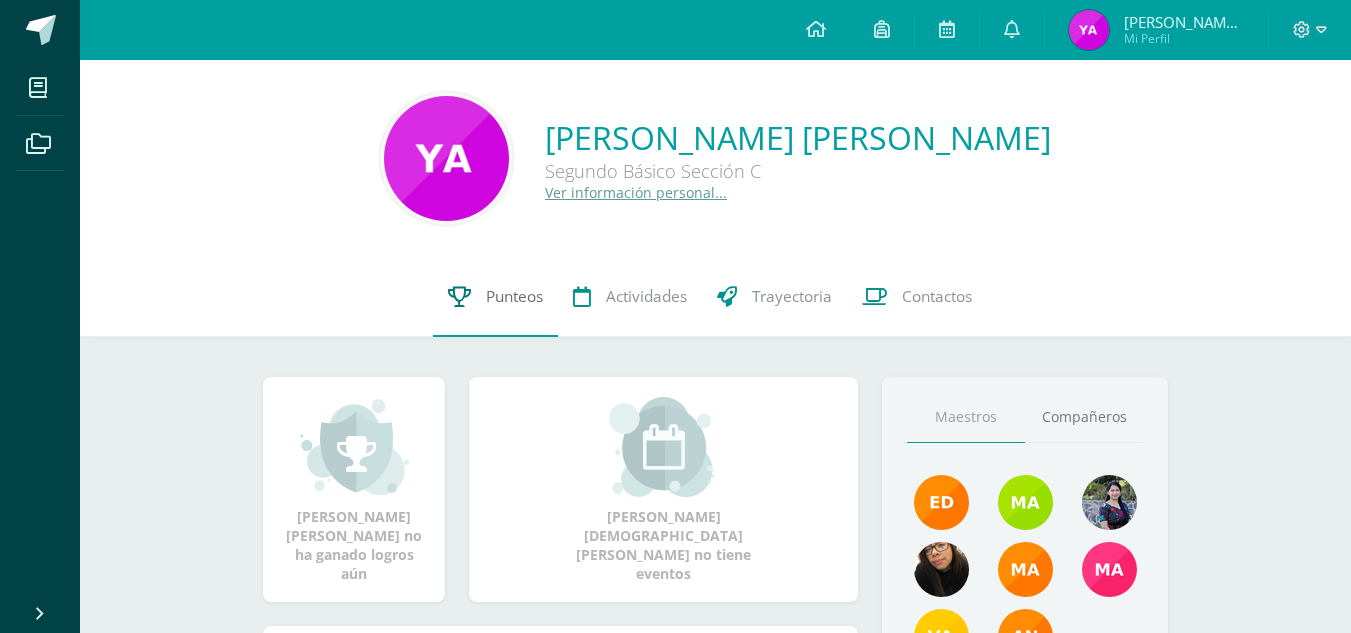 click on "Punteos" at bounding box center (495, 297) 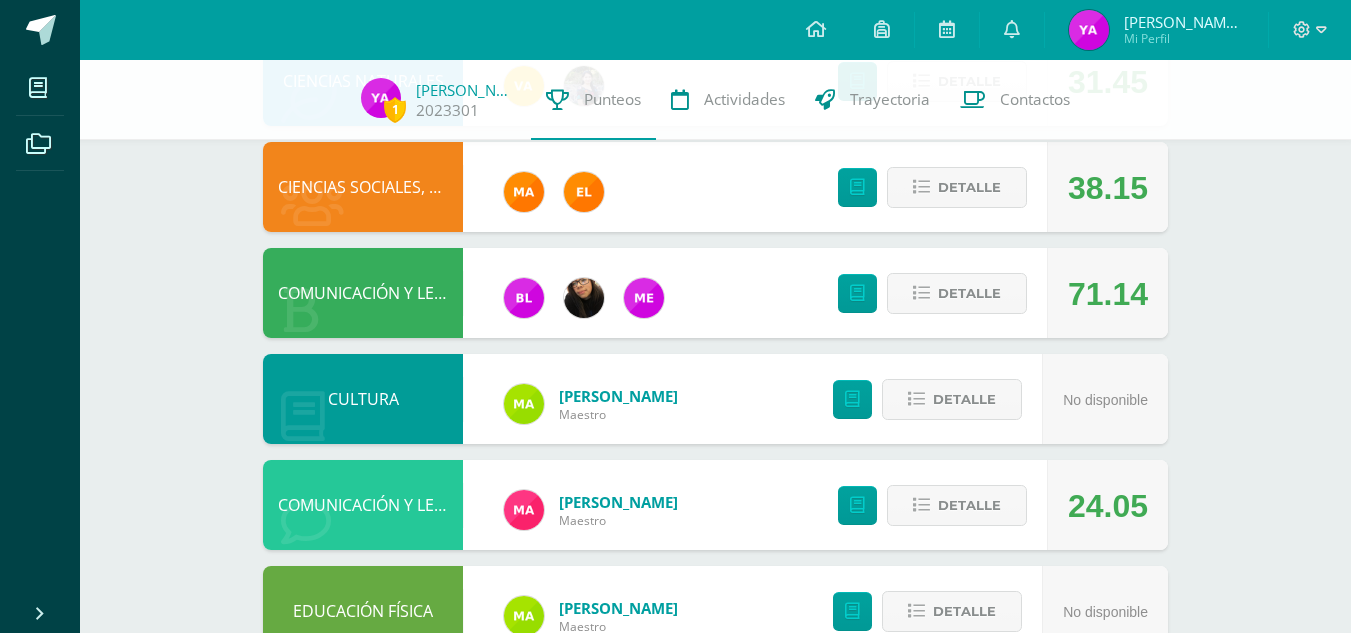 scroll, scrollTop: 757, scrollLeft: 0, axis: vertical 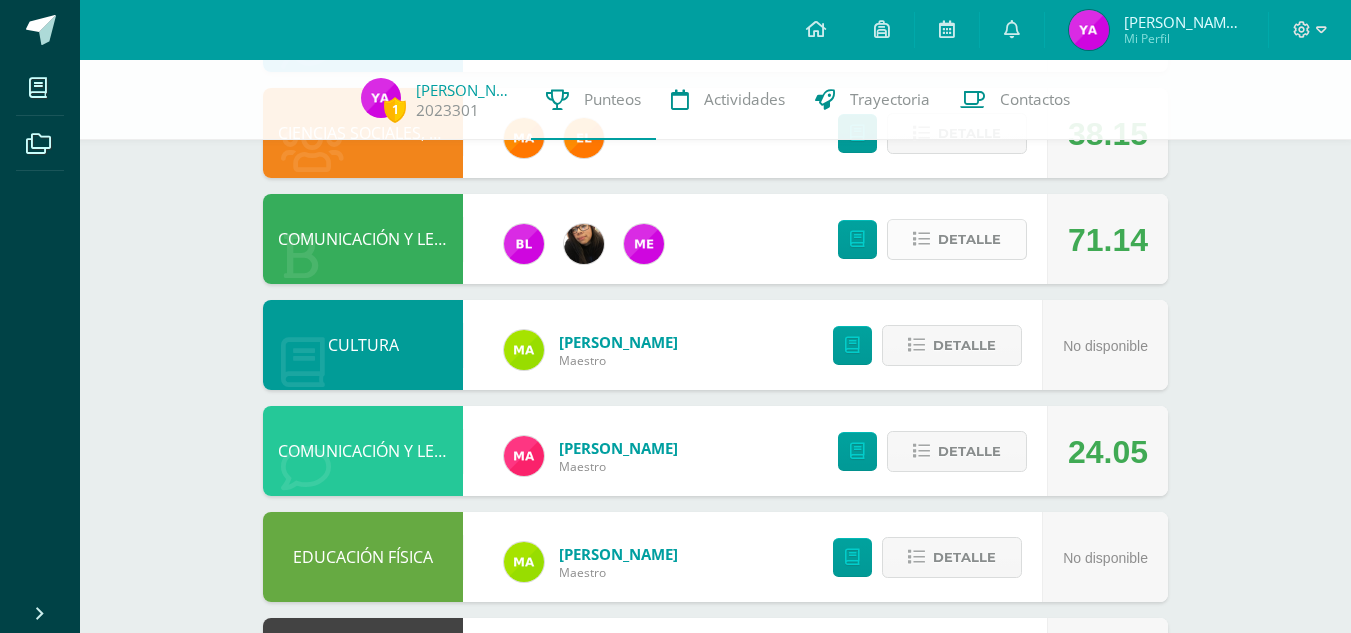click at bounding box center (921, 239) 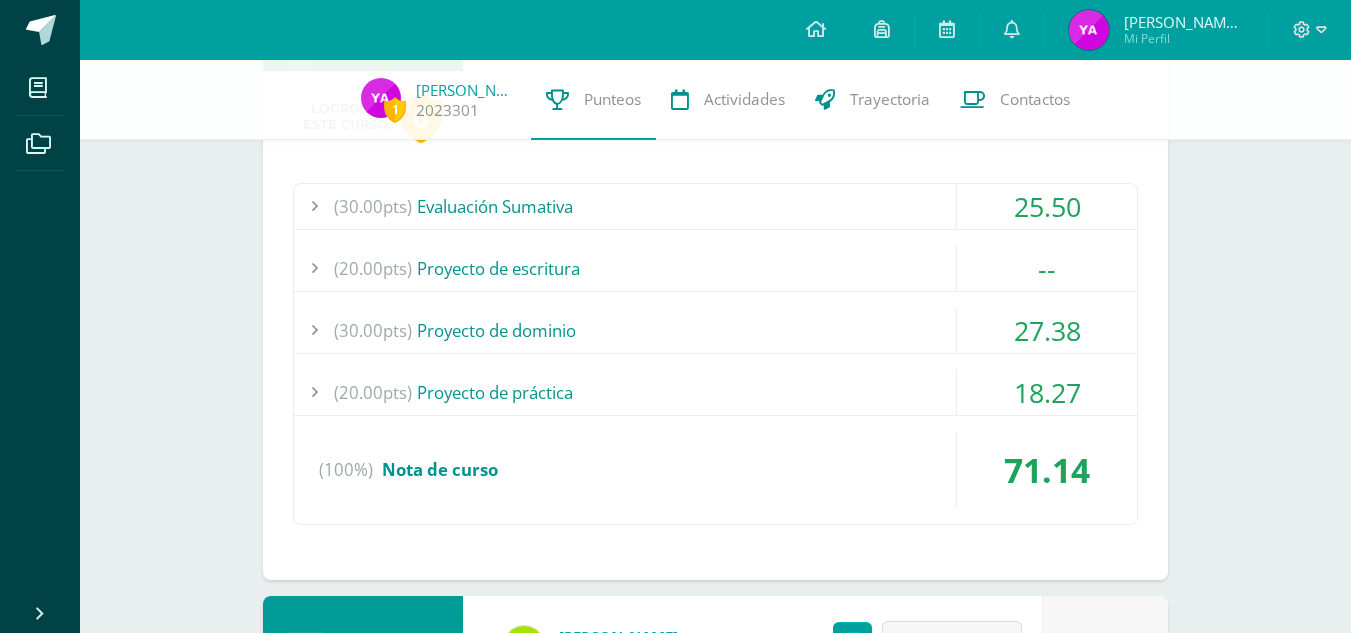 scroll, scrollTop: 971, scrollLeft: 0, axis: vertical 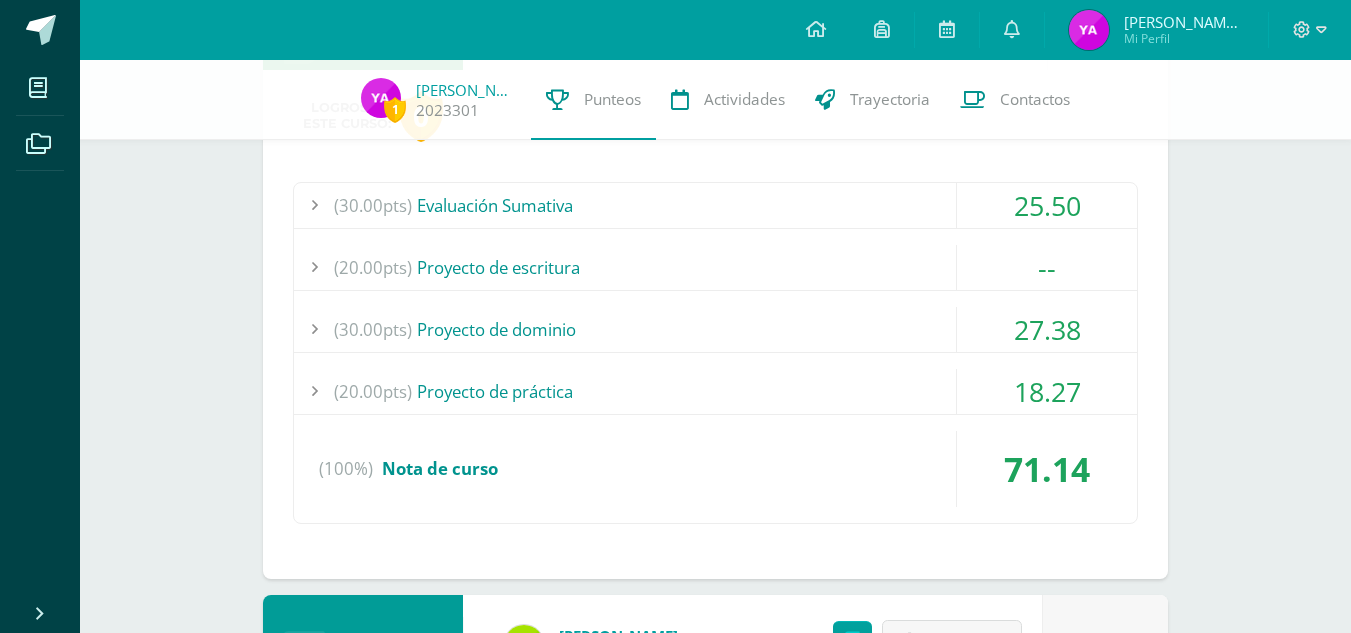 click on "--" at bounding box center (1047, 267) 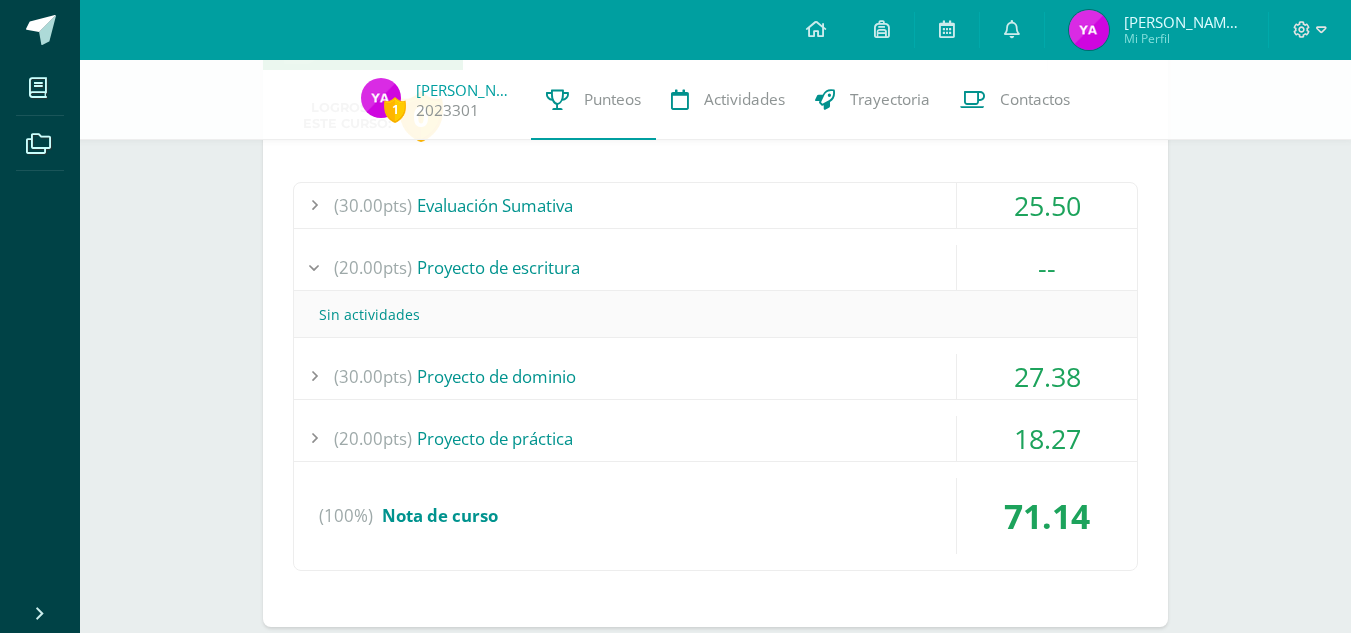 click on "(30.00pts)
Evaluación Sumativa
25.50
(30.0pts)  Evaluación Parcial
25.50" at bounding box center [715, 377] 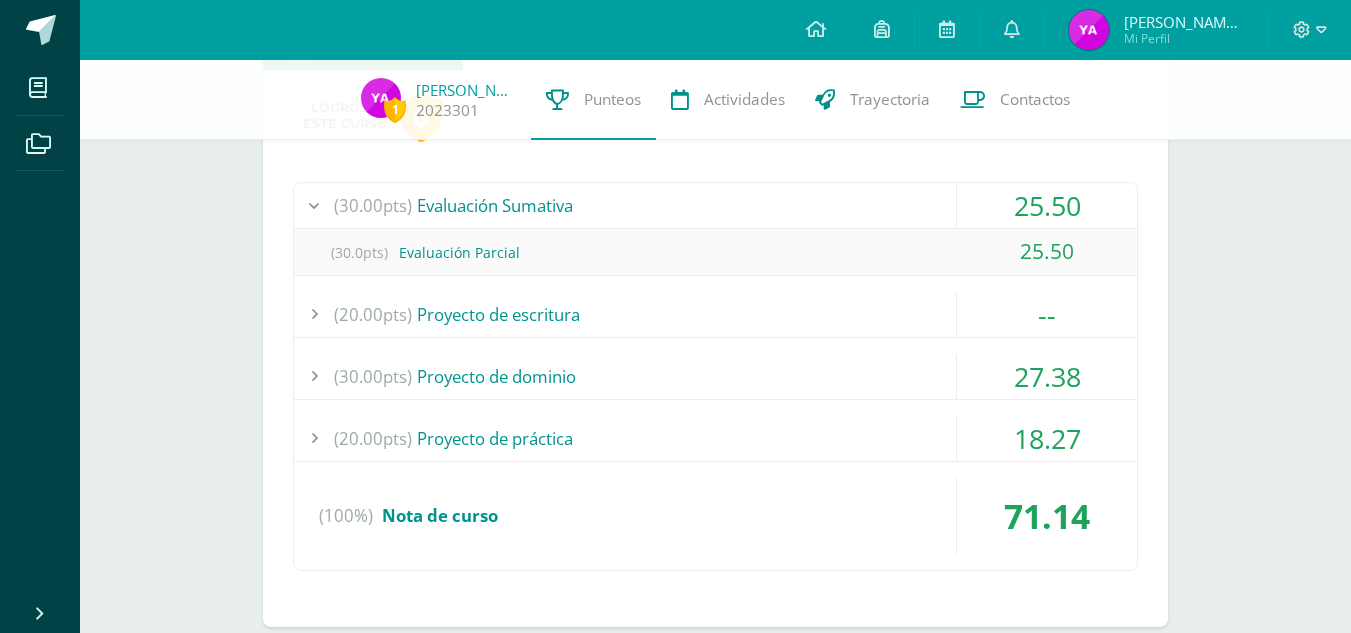 click on "(30.00pts)
Evaluación Sumativa" at bounding box center (715, 205) 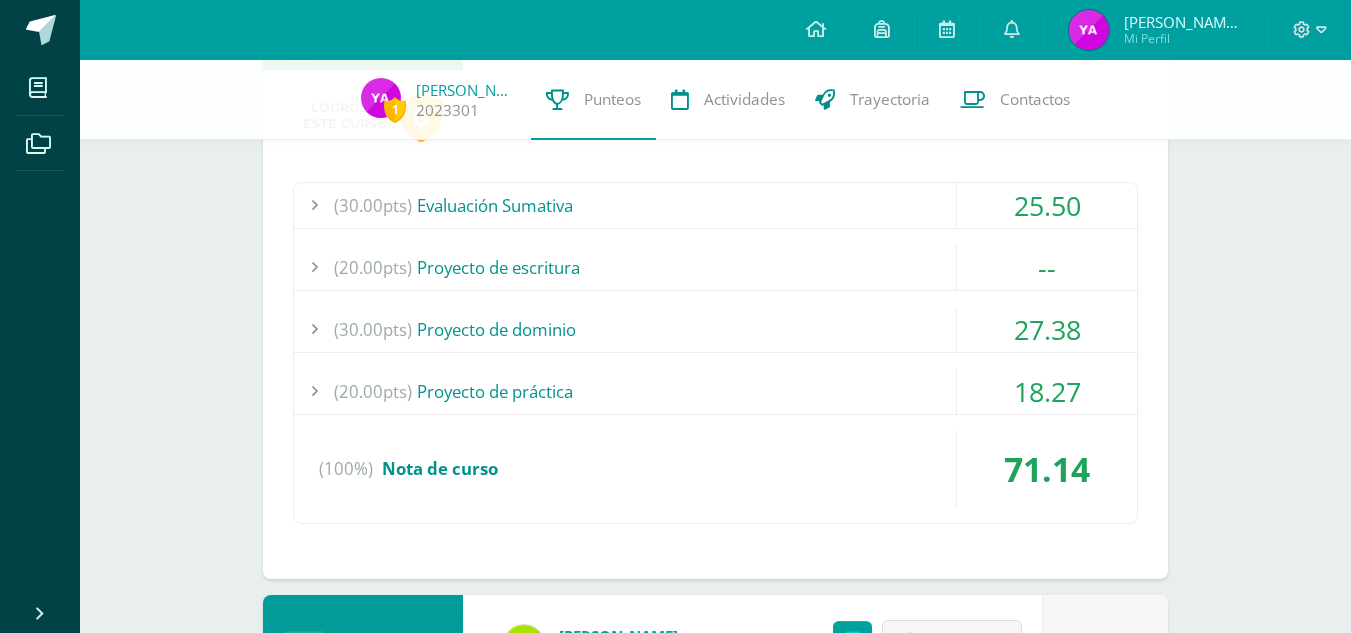 click on "(30.00pts)
Proyecto de dominio" at bounding box center [715, 329] 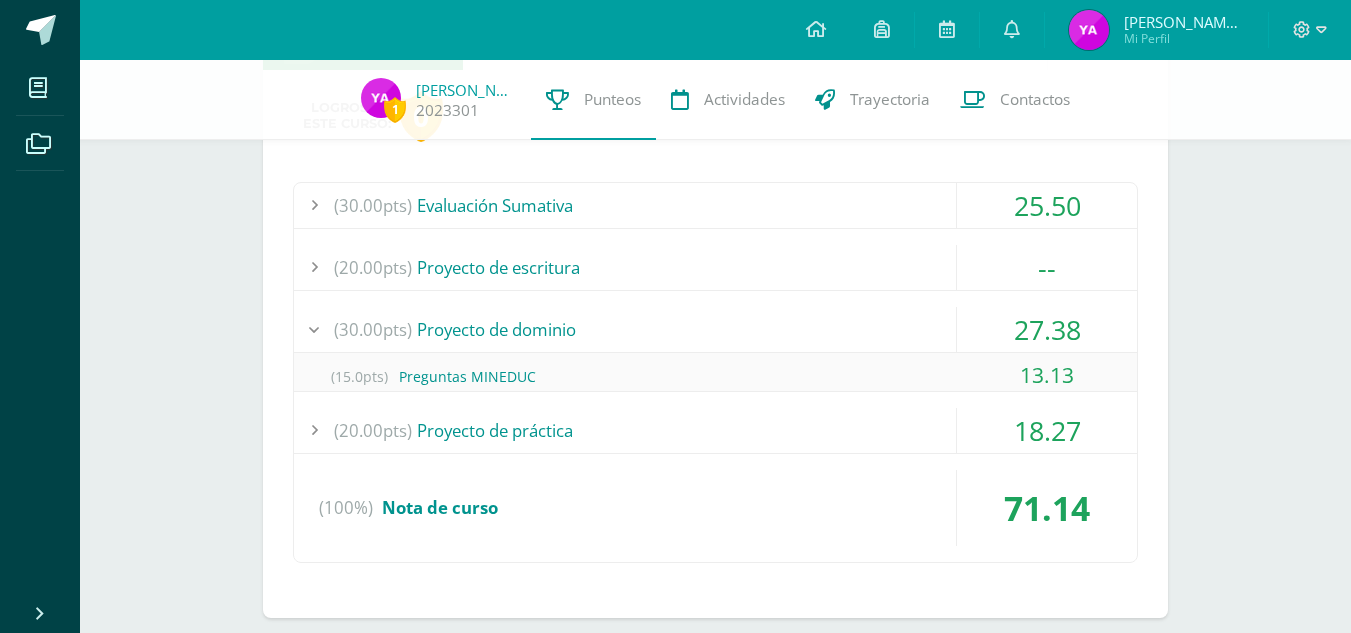 click on "(30.00pts)
Proyecto de dominio" at bounding box center (715, 329) 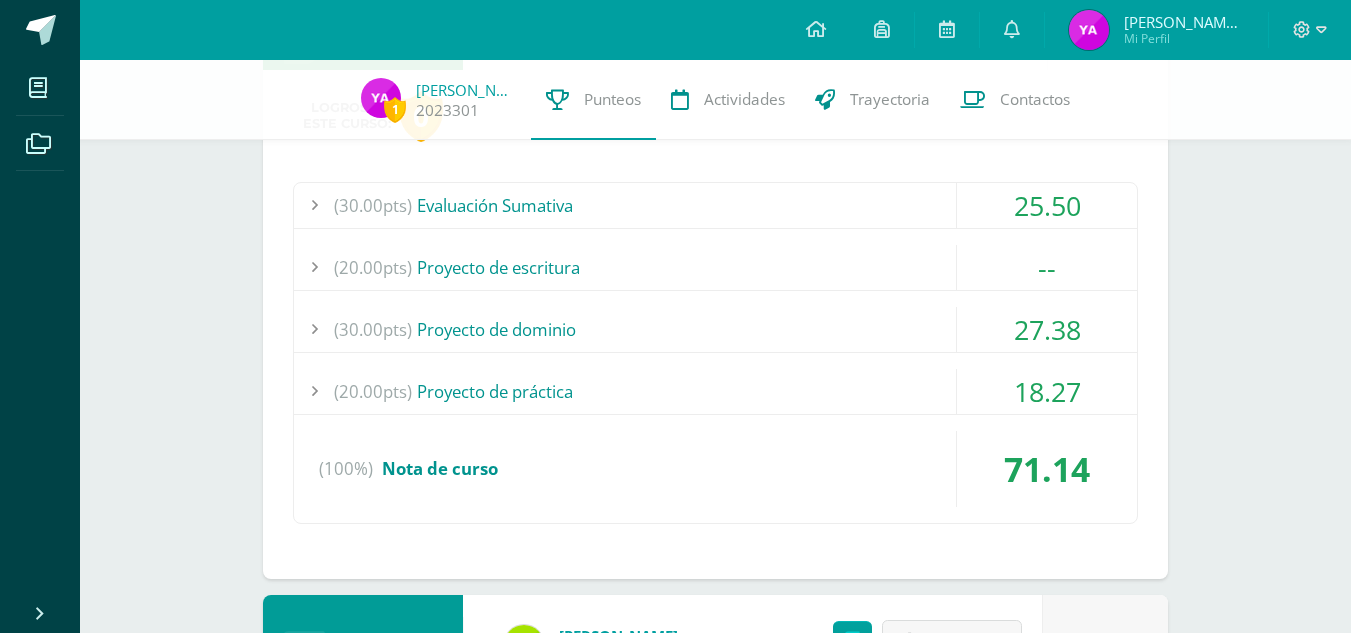 click on "(30.00pts)
Proyecto de dominio" at bounding box center (715, 329) 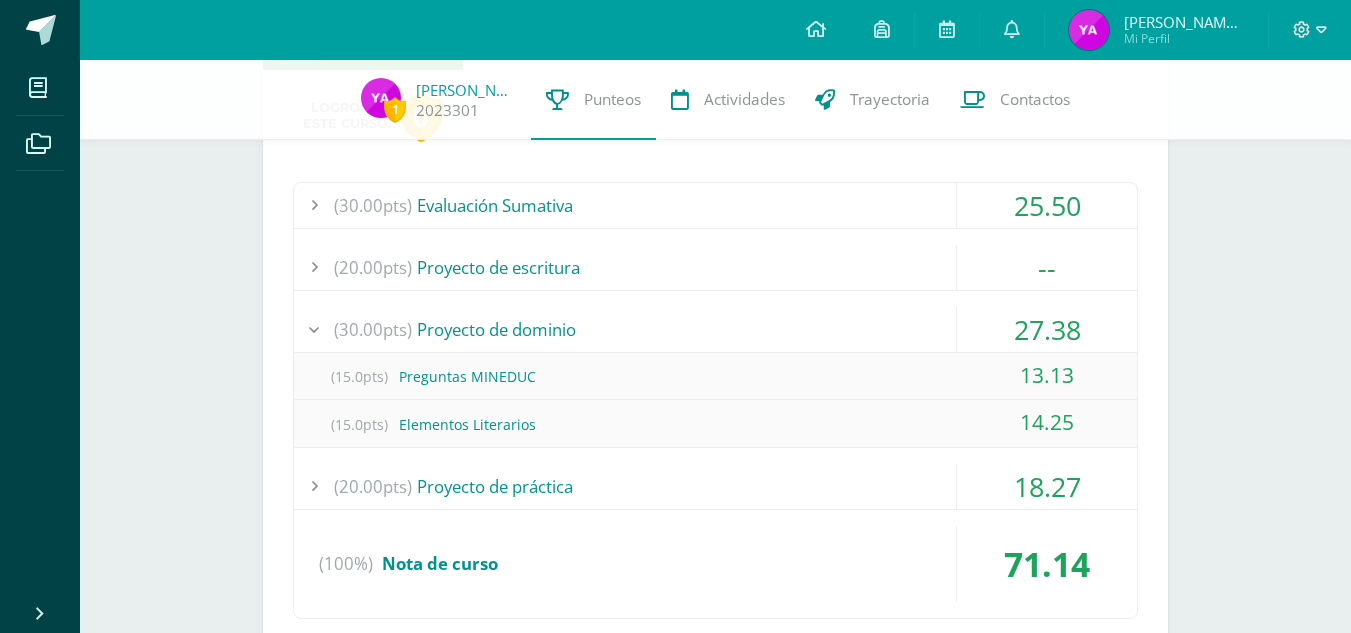 click on "(30.00pts)
Proyecto de dominio" at bounding box center (715, 329) 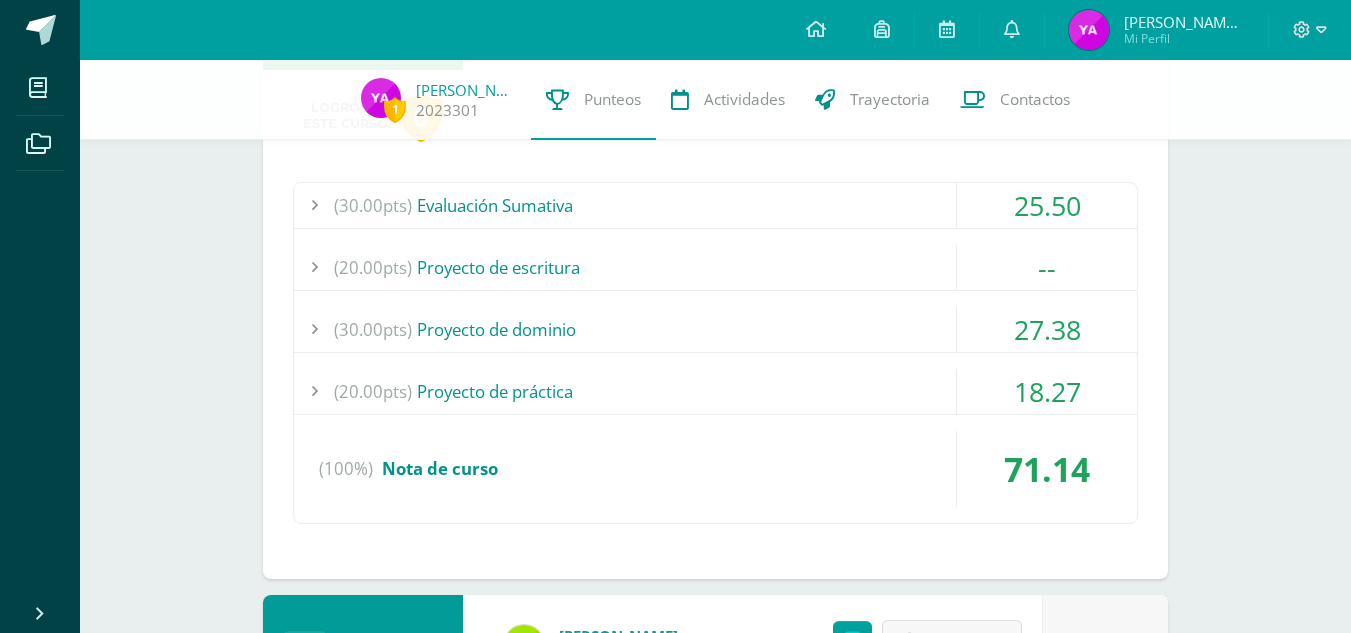click on "(20.00pts)
Proyecto de  práctica" at bounding box center (715, 391) 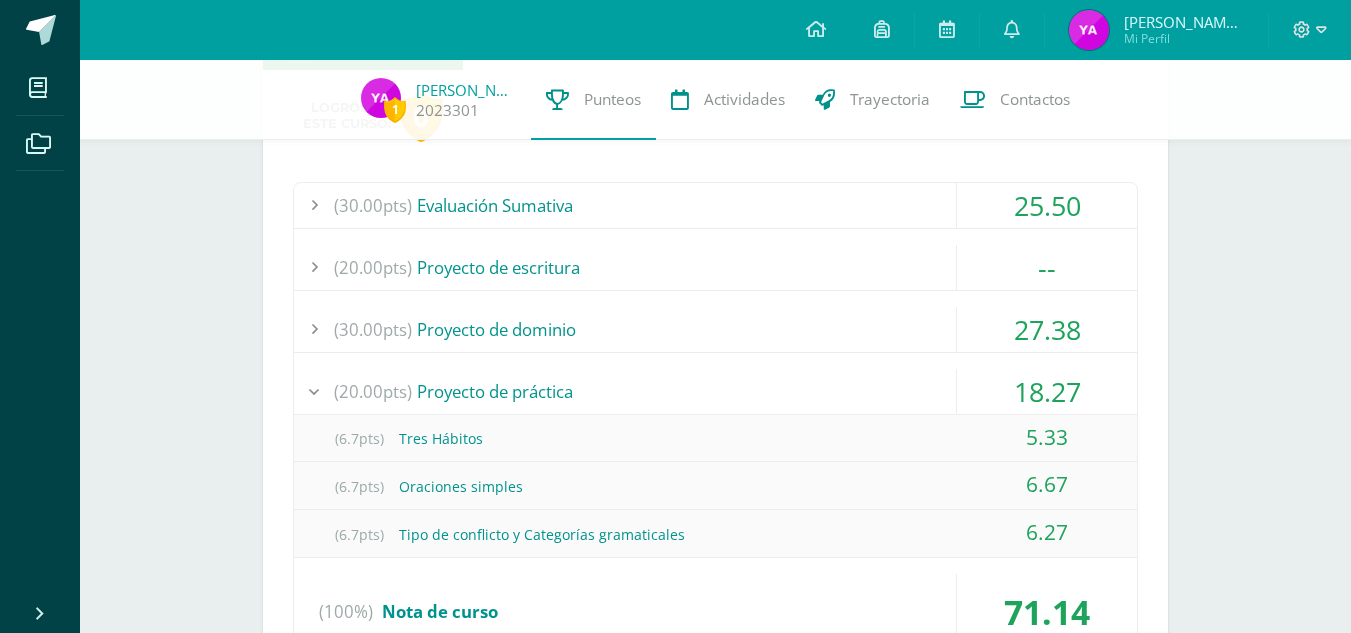 click on "(20.00pts)
Proyecto de  práctica" at bounding box center (715, 391) 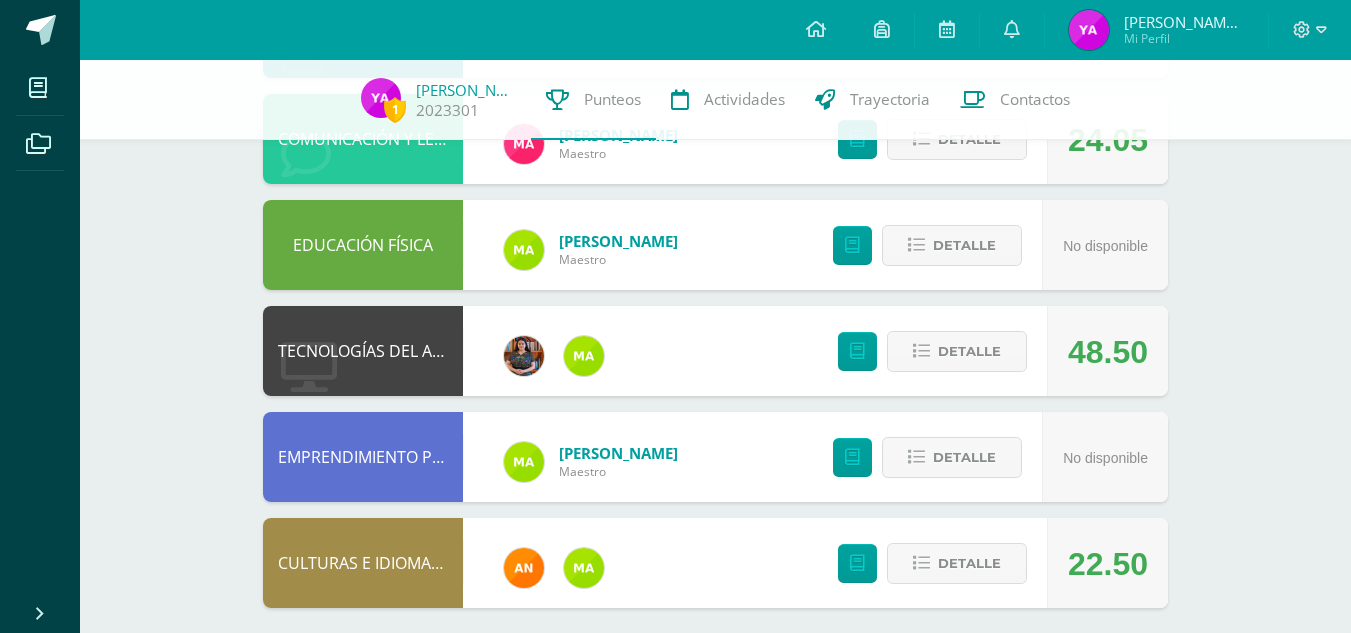 scroll, scrollTop: 1593, scrollLeft: 0, axis: vertical 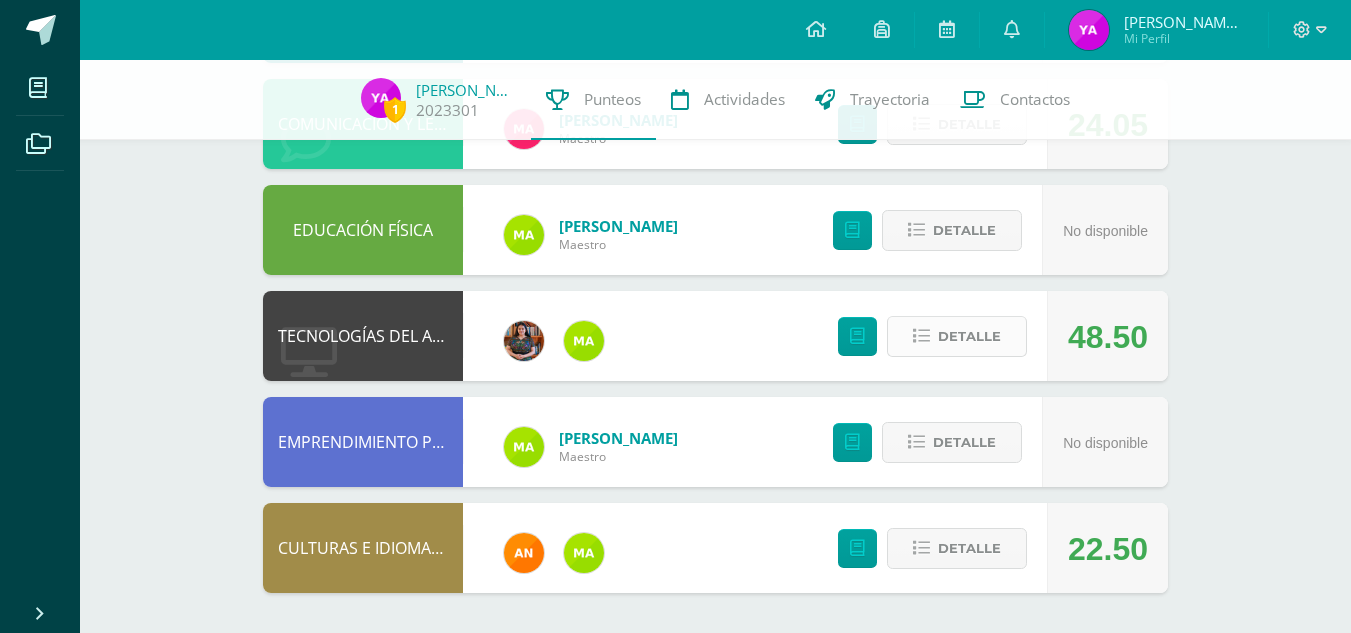 click on "Detalle" at bounding box center [969, 336] 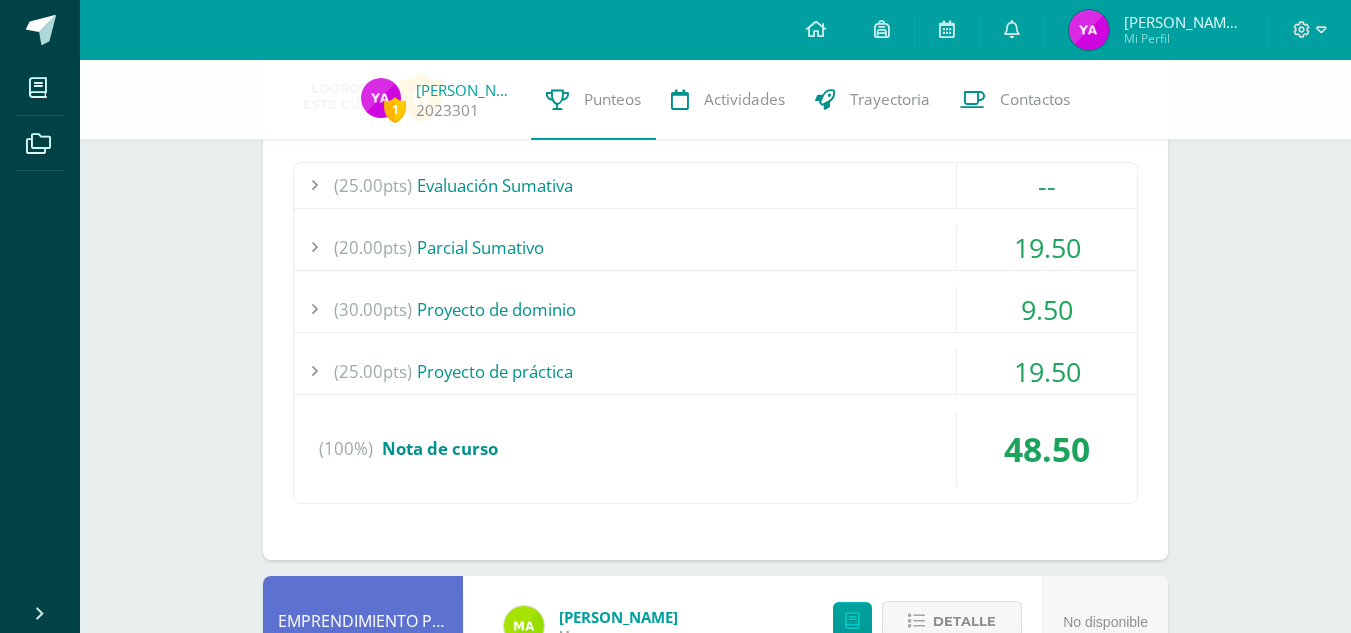 scroll, scrollTop: 1968, scrollLeft: 0, axis: vertical 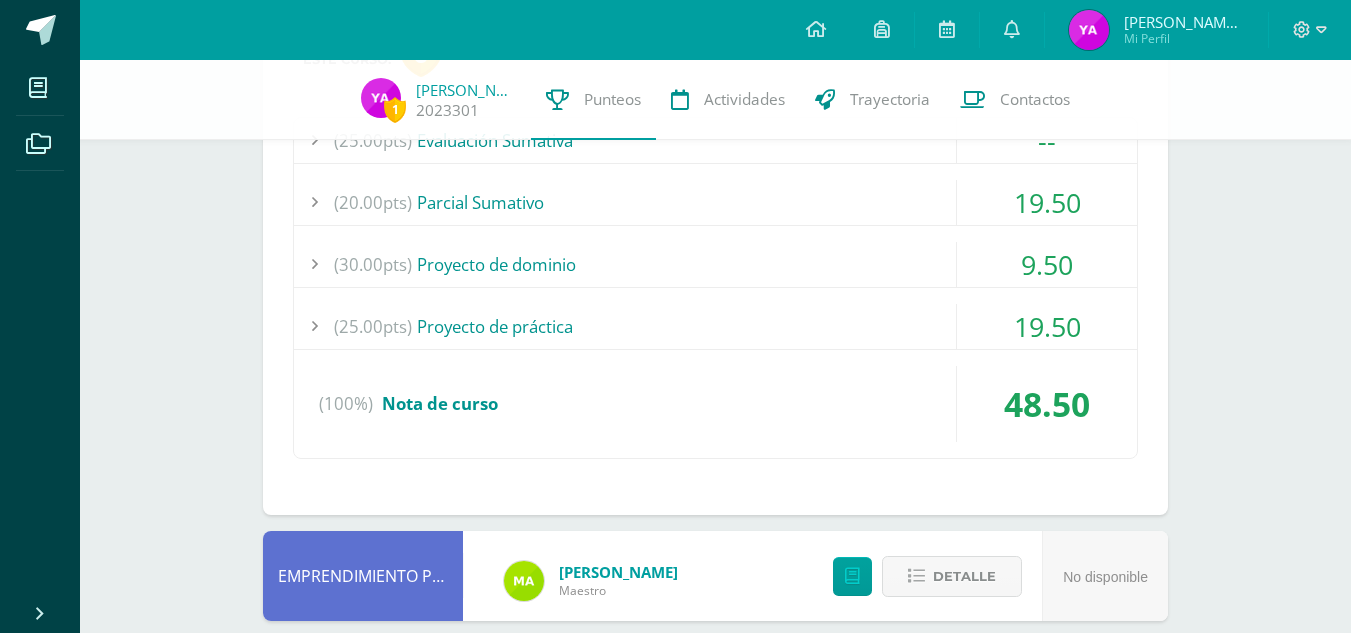 click on "19.50" at bounding box center [1047, 202] 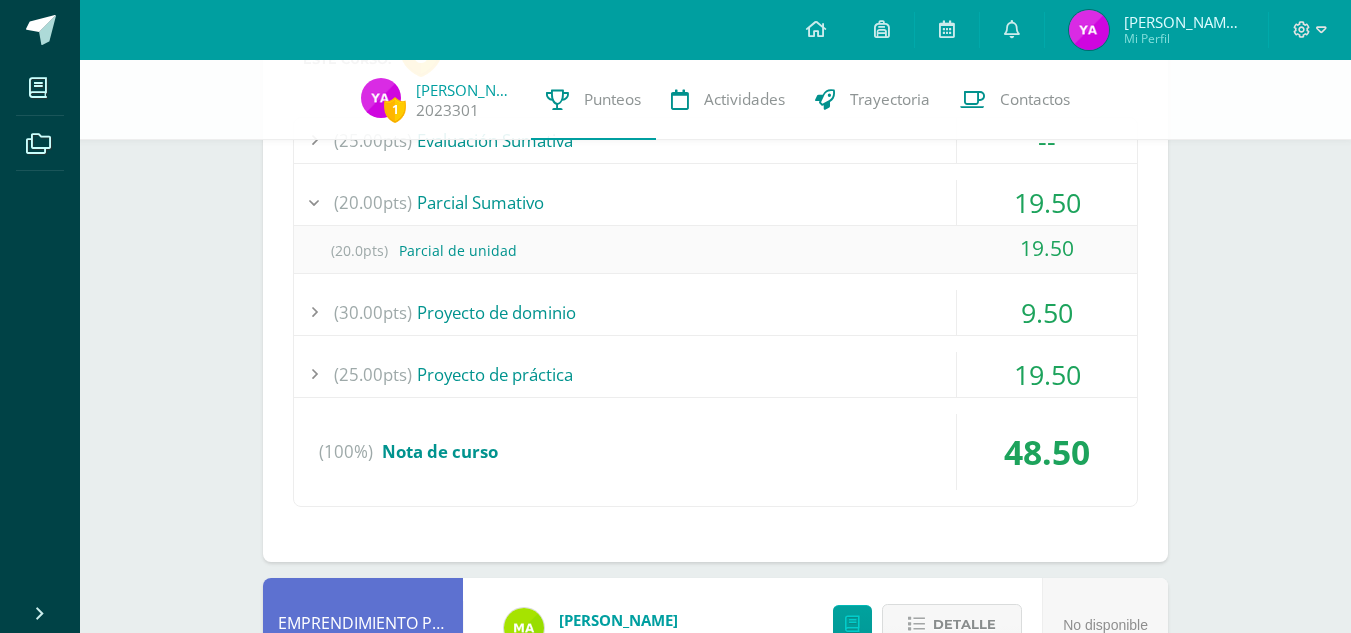 click on "19.50" at bounding box center [1047, 202] 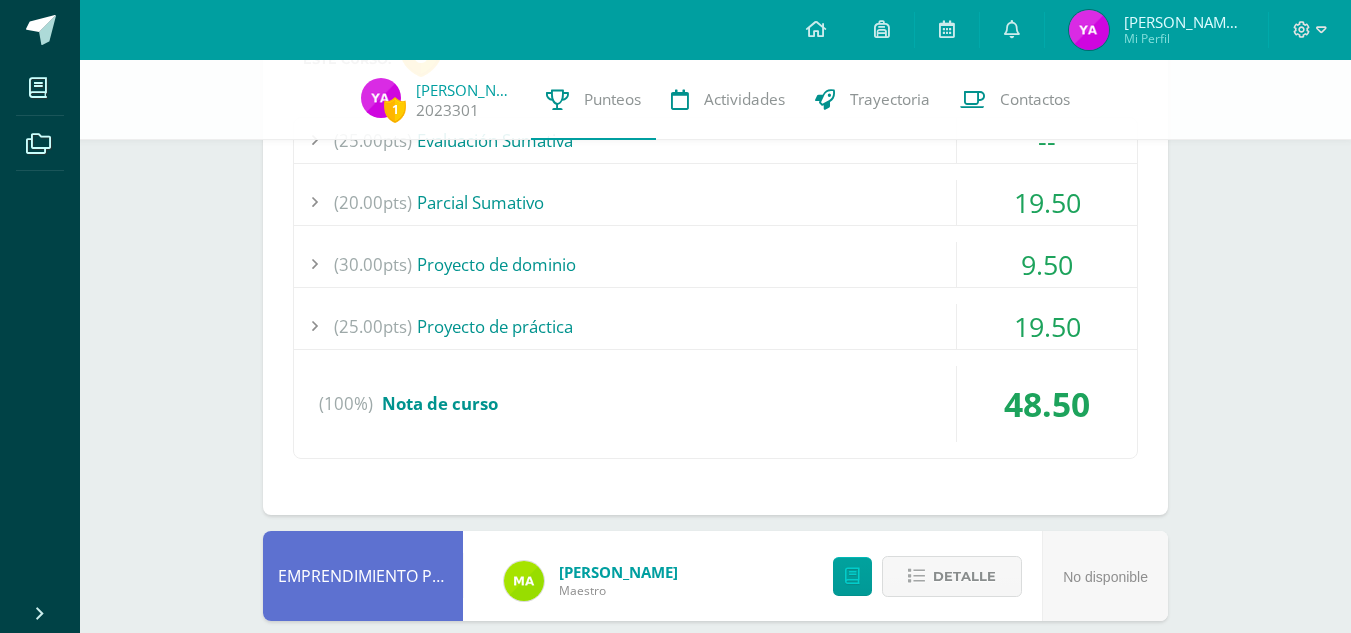 click on "9.50" at bounding box center [1047, 264] 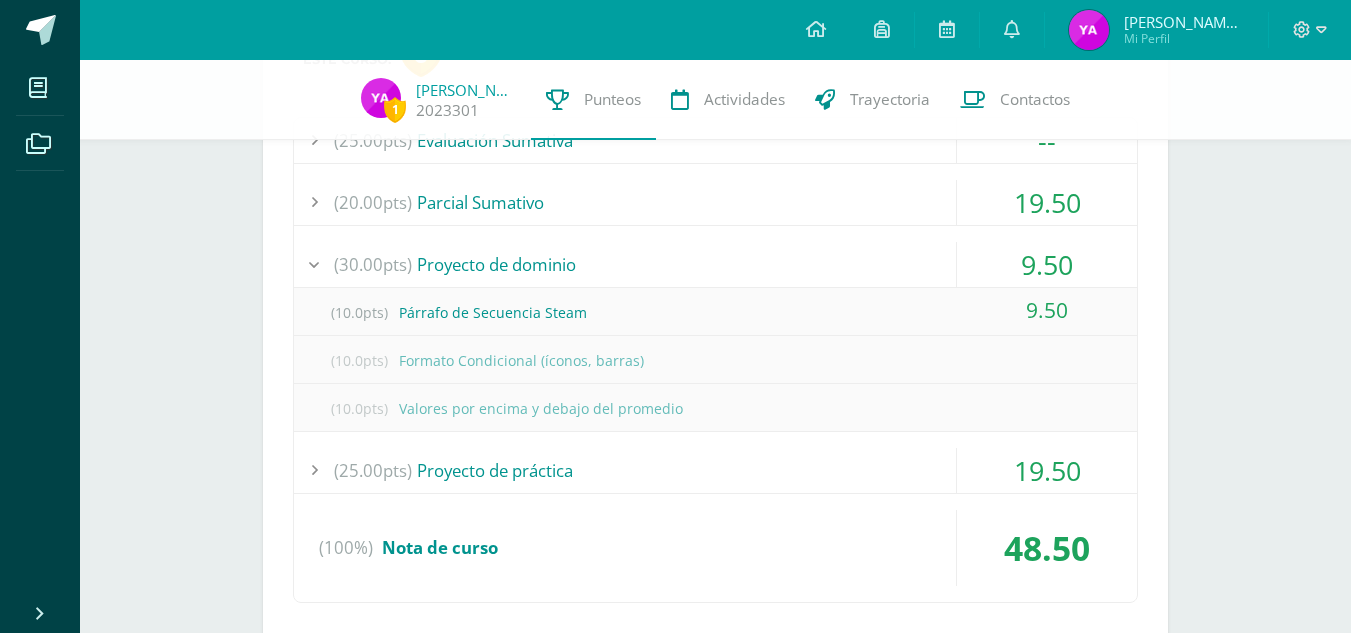 click on "9.50" at bounding box center (1047, 264) 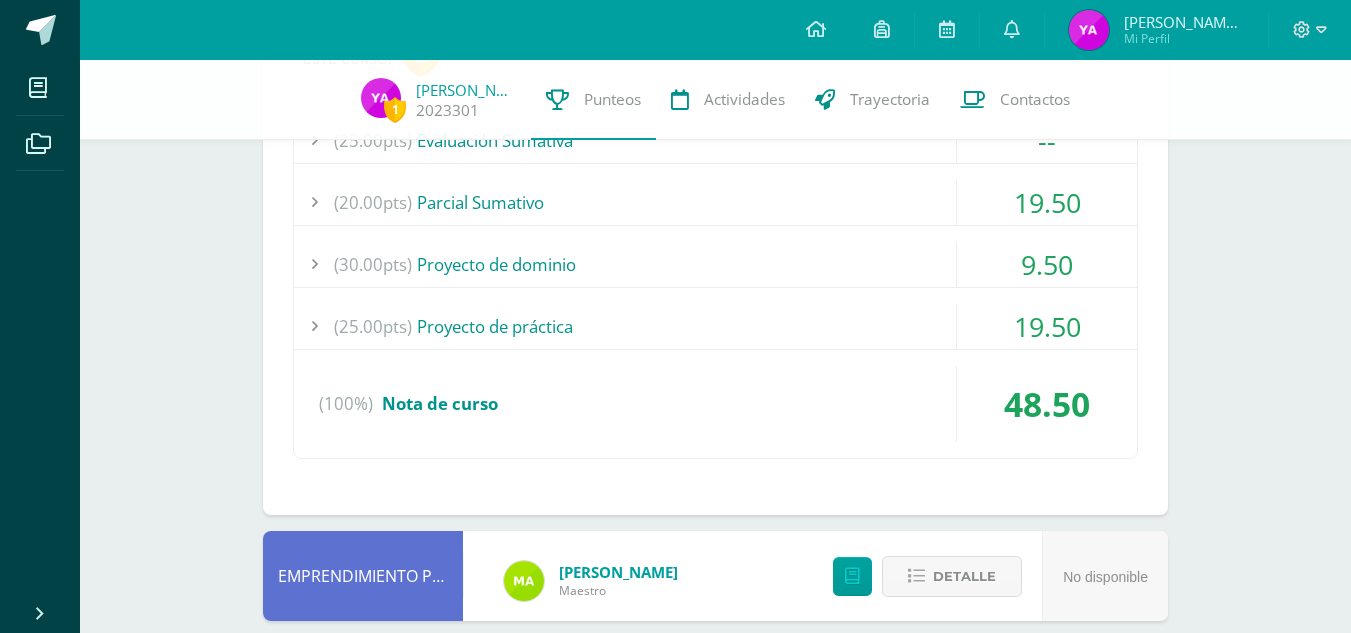 click on "19.50" at bounding box center [1047, 326] 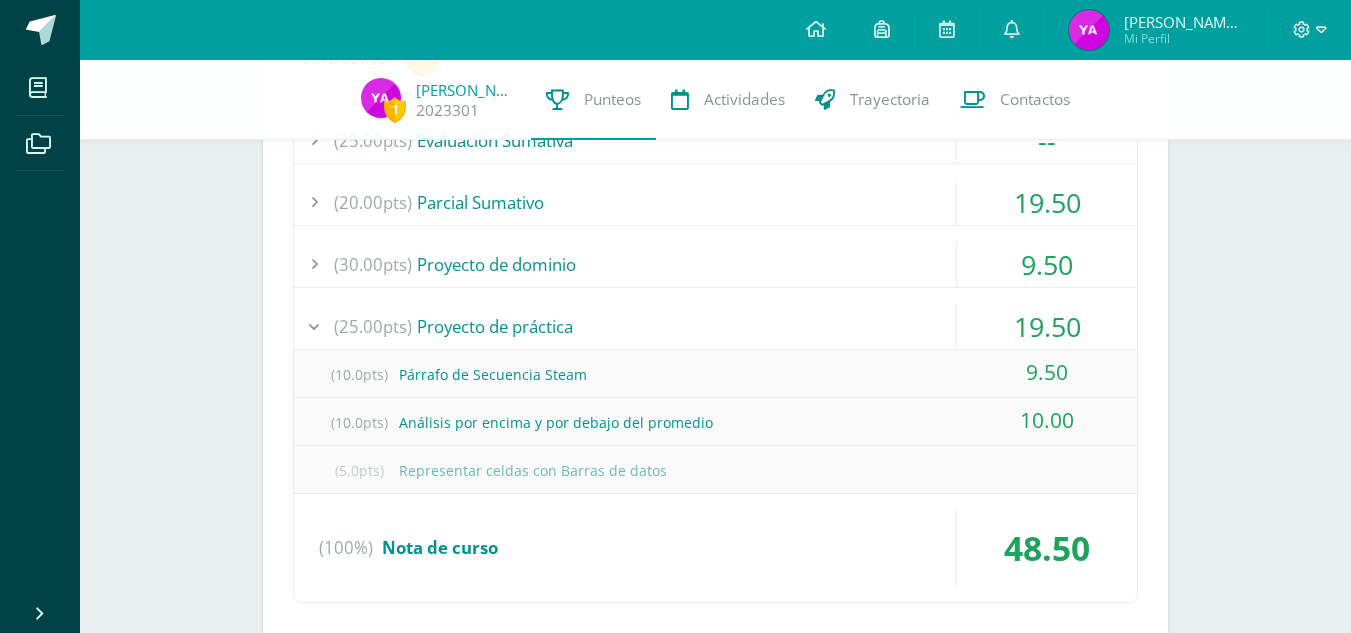 click on "19.50" at bounding box center [1047, 326] 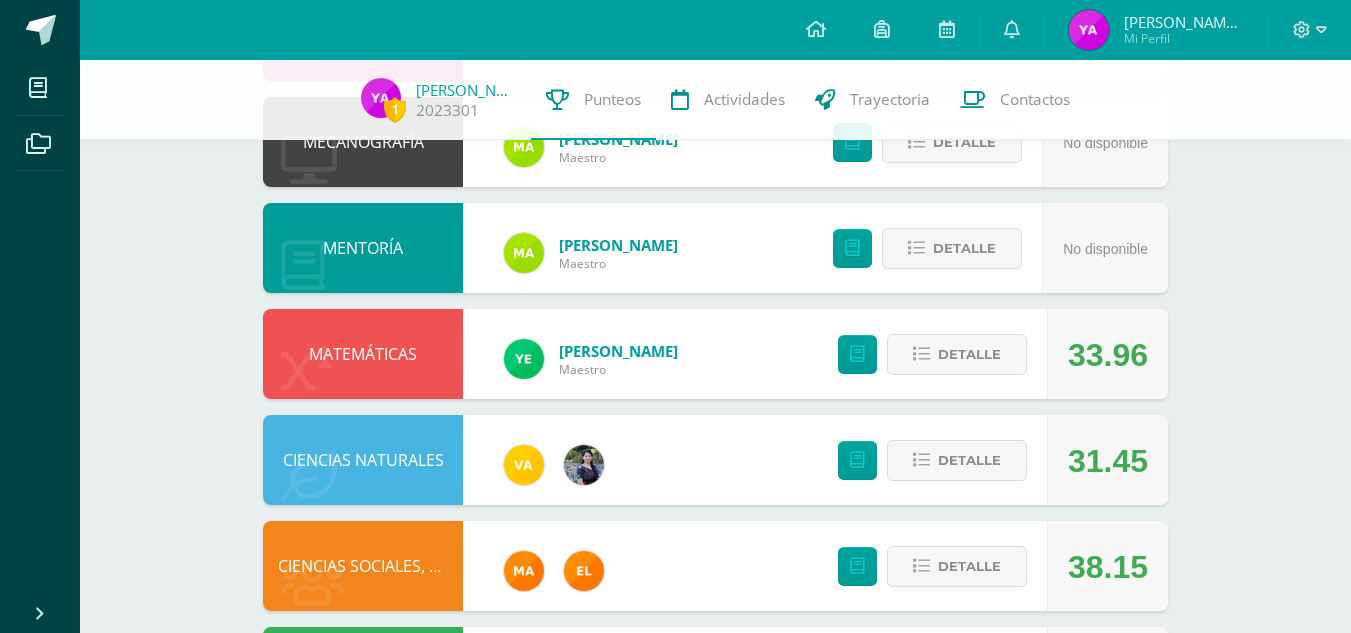 scroll, scrollTop: 156, scrollLeft: 0, axis: vertical 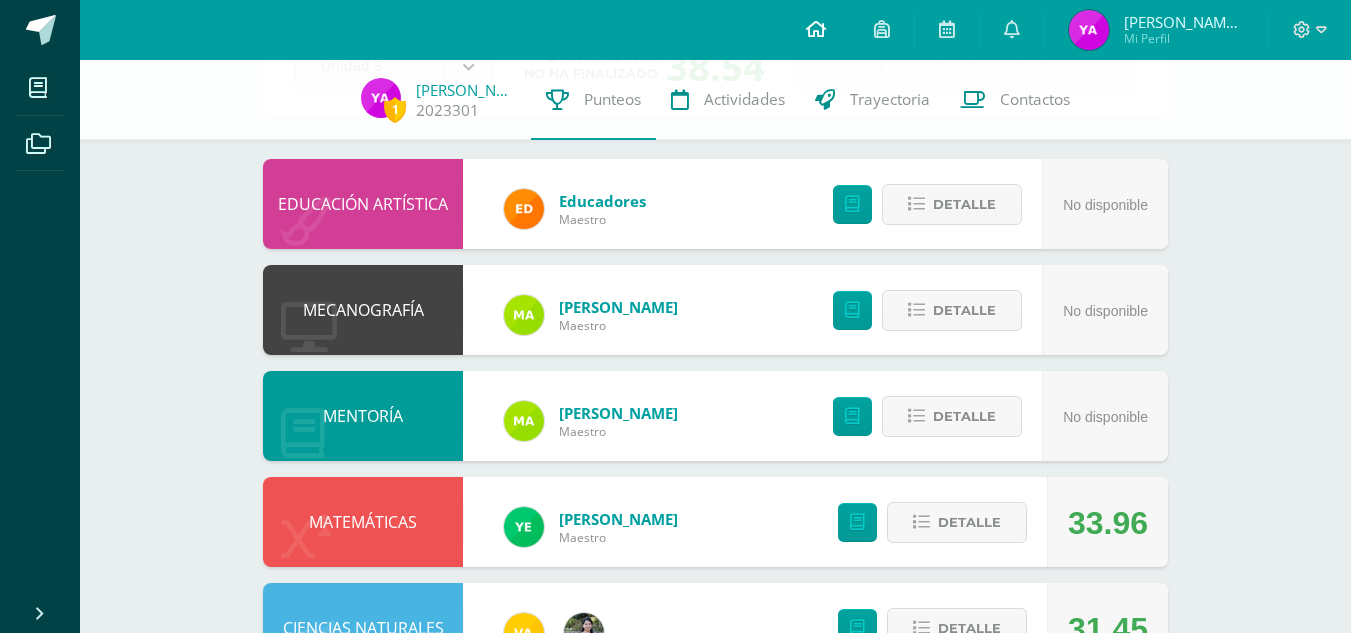 click at bounding box center [816, 29] 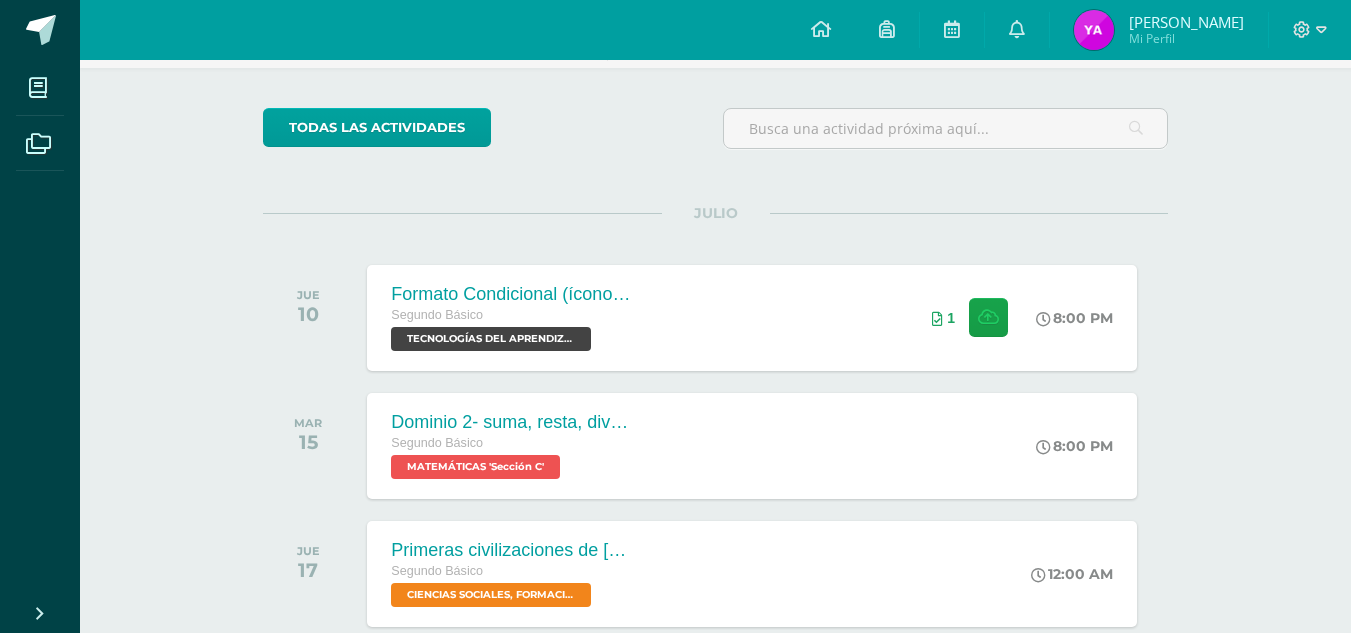 scroll, scrollTop: 131, scrollLeft: 0, axis: vertical 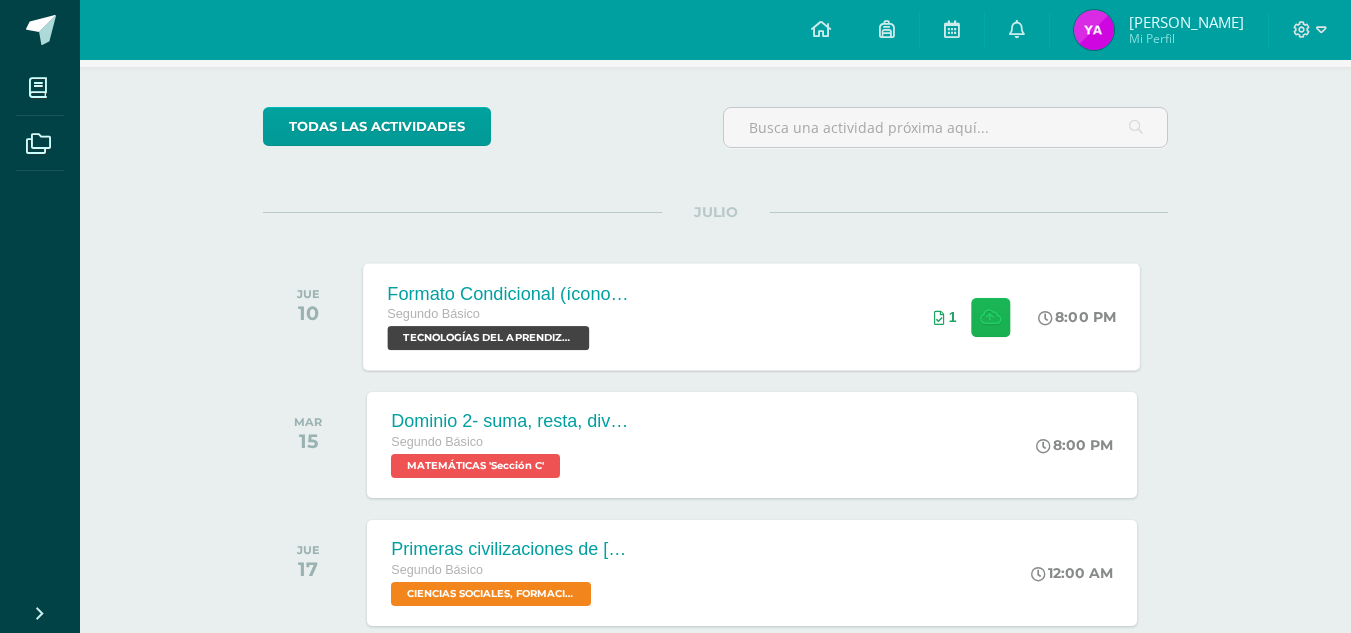 click at bounding box center (990, 316) 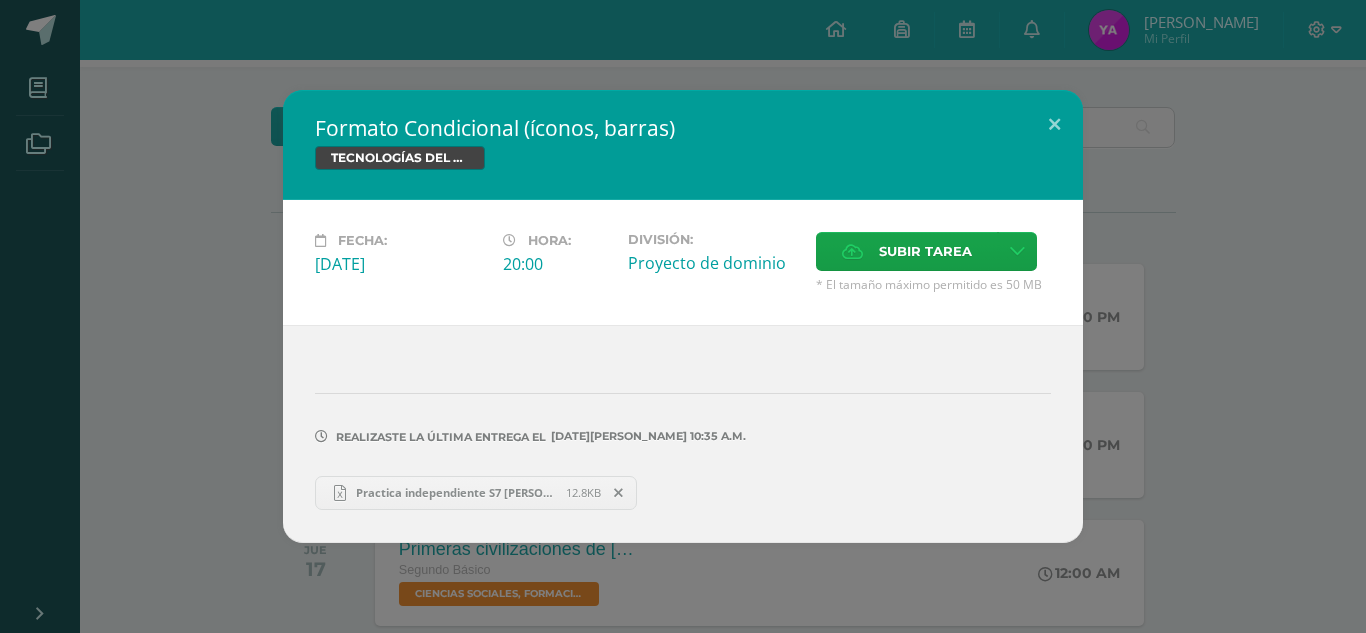 click on "Practica independiente S7 [PERSON_NAME].xlsx" at bounding box center [456, 492] 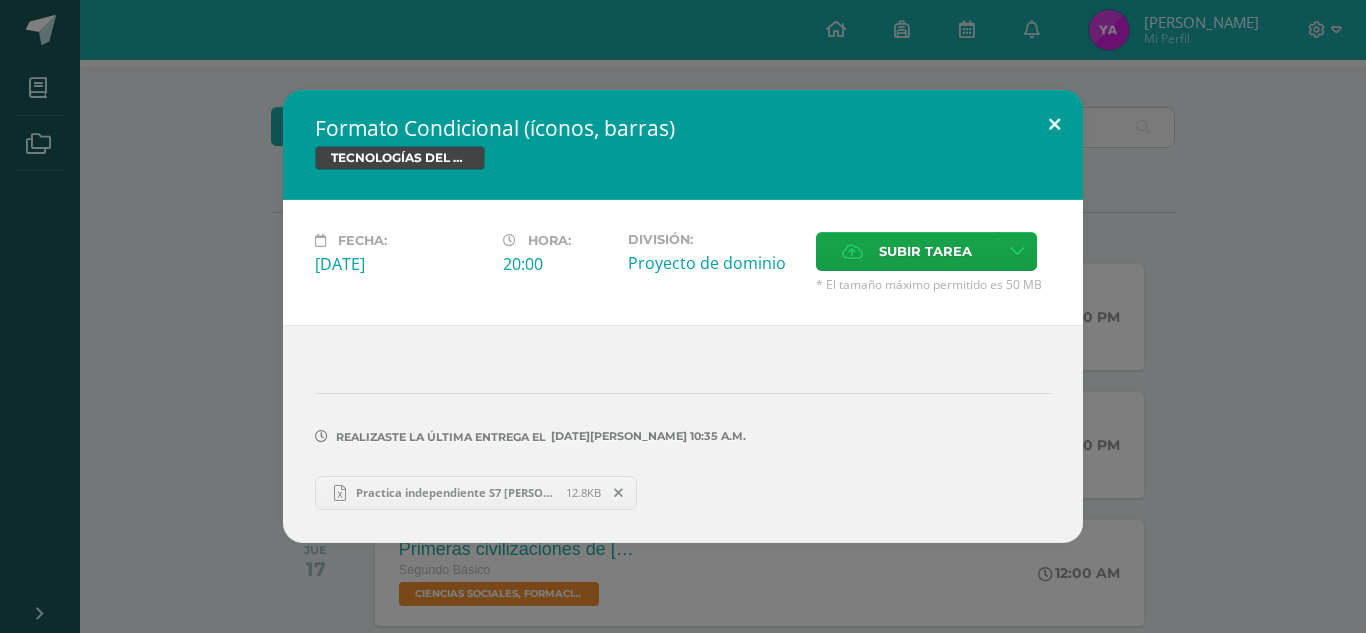 click at bounding box center (1054, 124) 